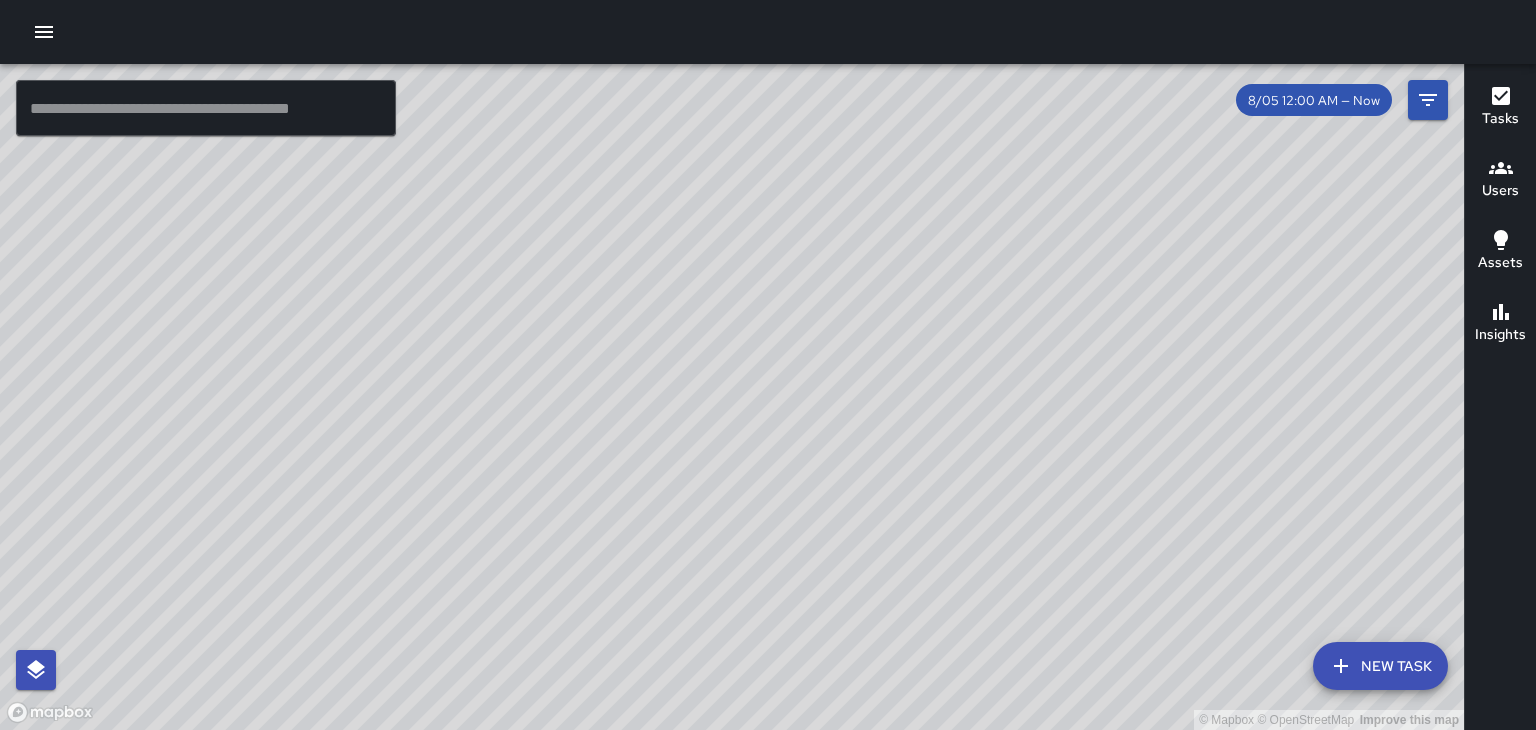 scroll, scrollTop: 0, scrollLeft: 0, axis: both 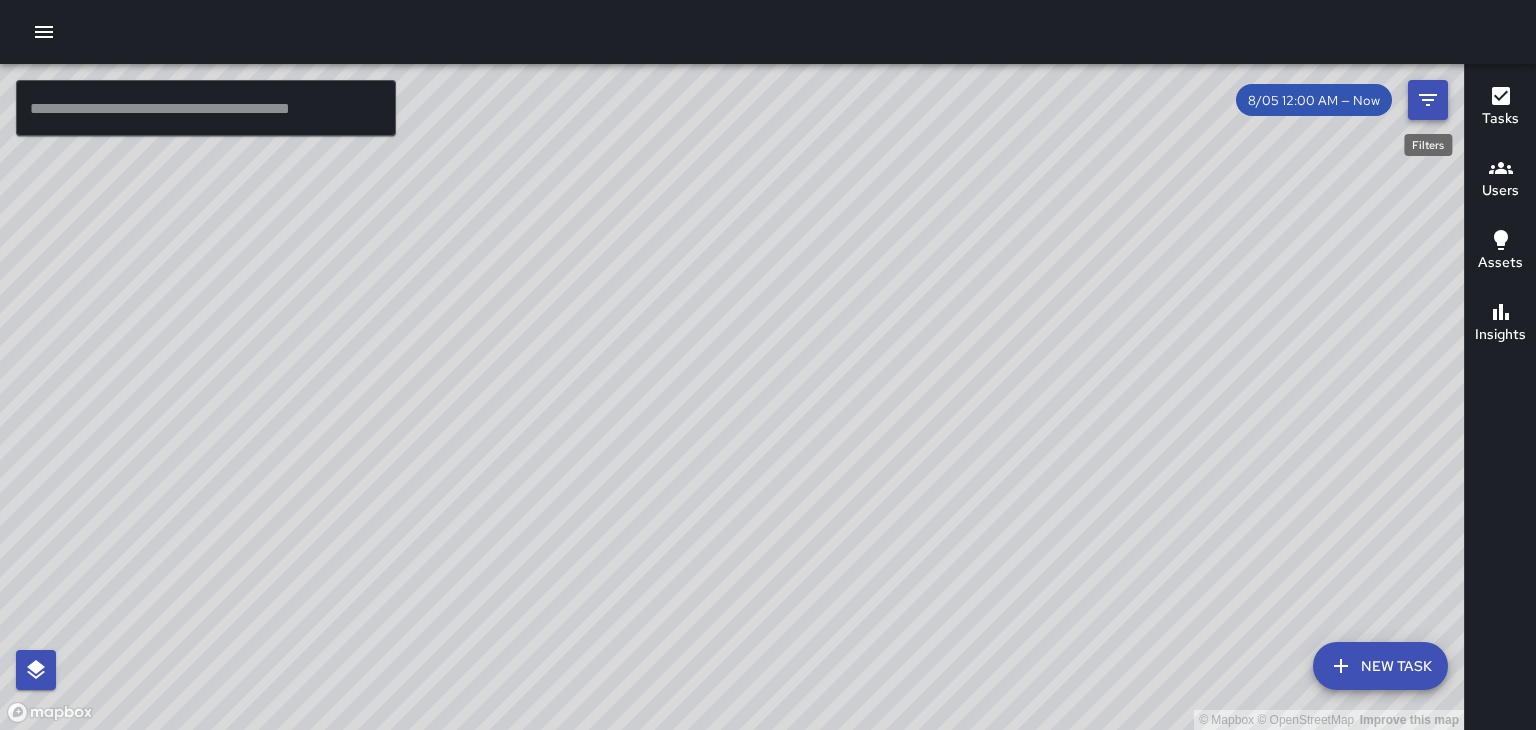 click 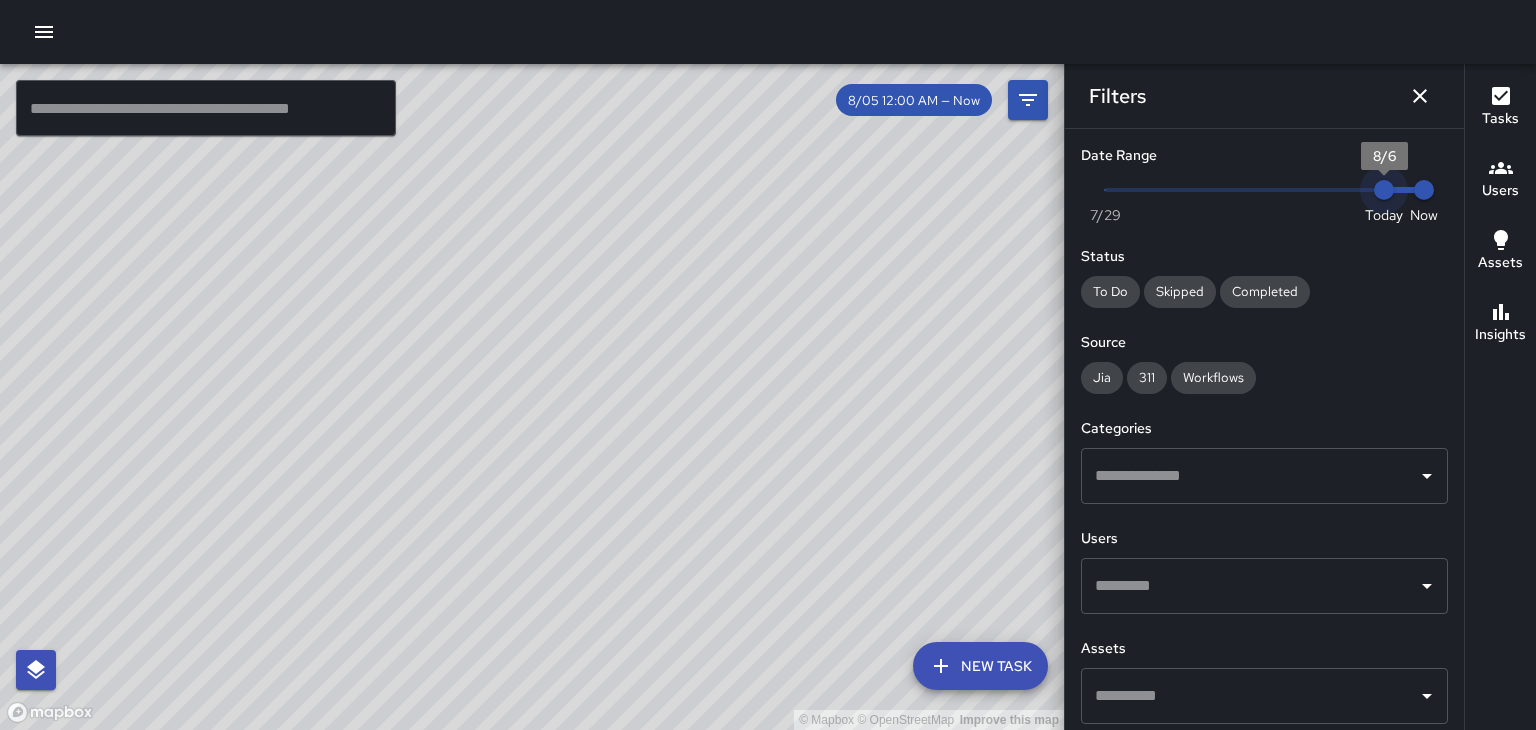 type on "*" 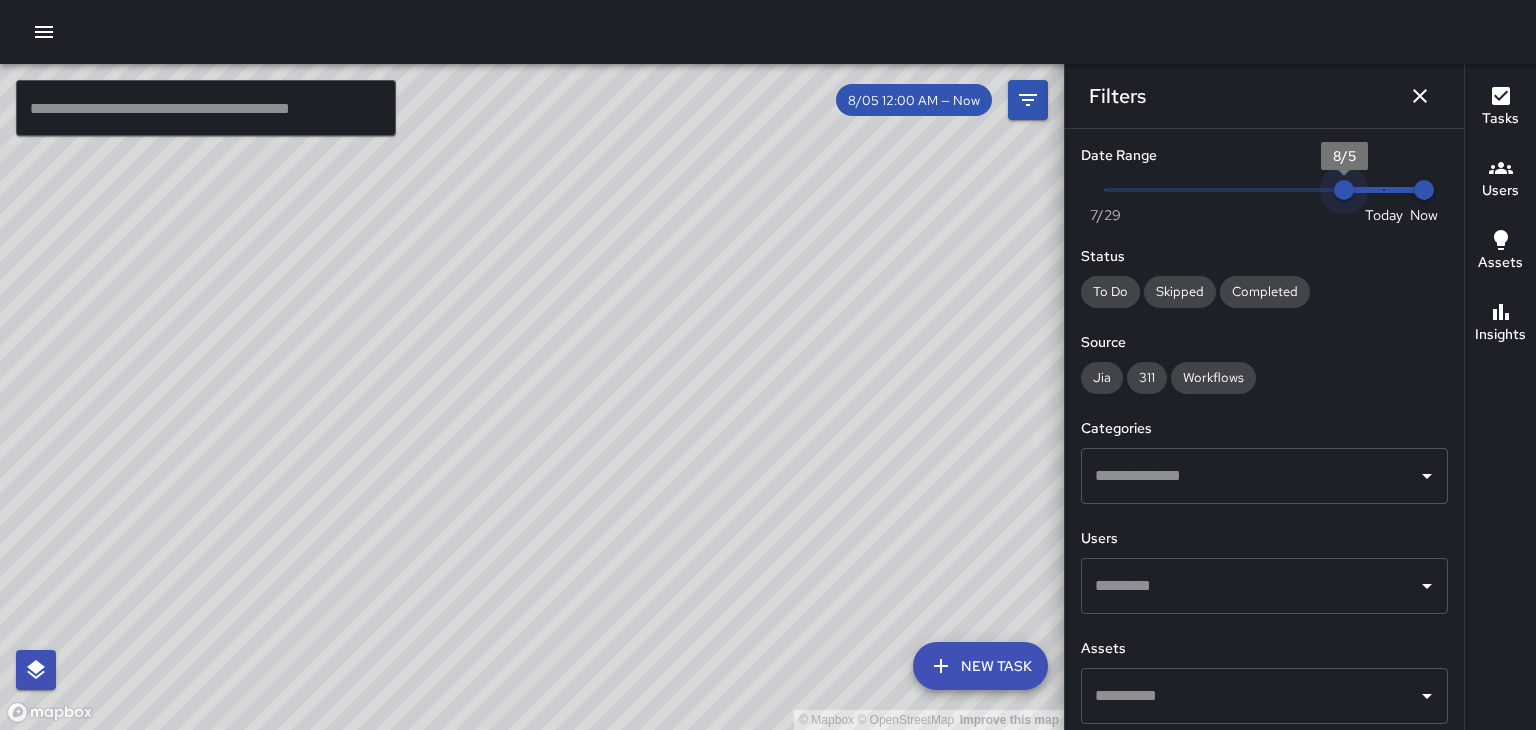 drag, startPoint x: 1392, startPoint y: 195, endPoint x: 1360, endPoint y: 200, distance: 32.38827 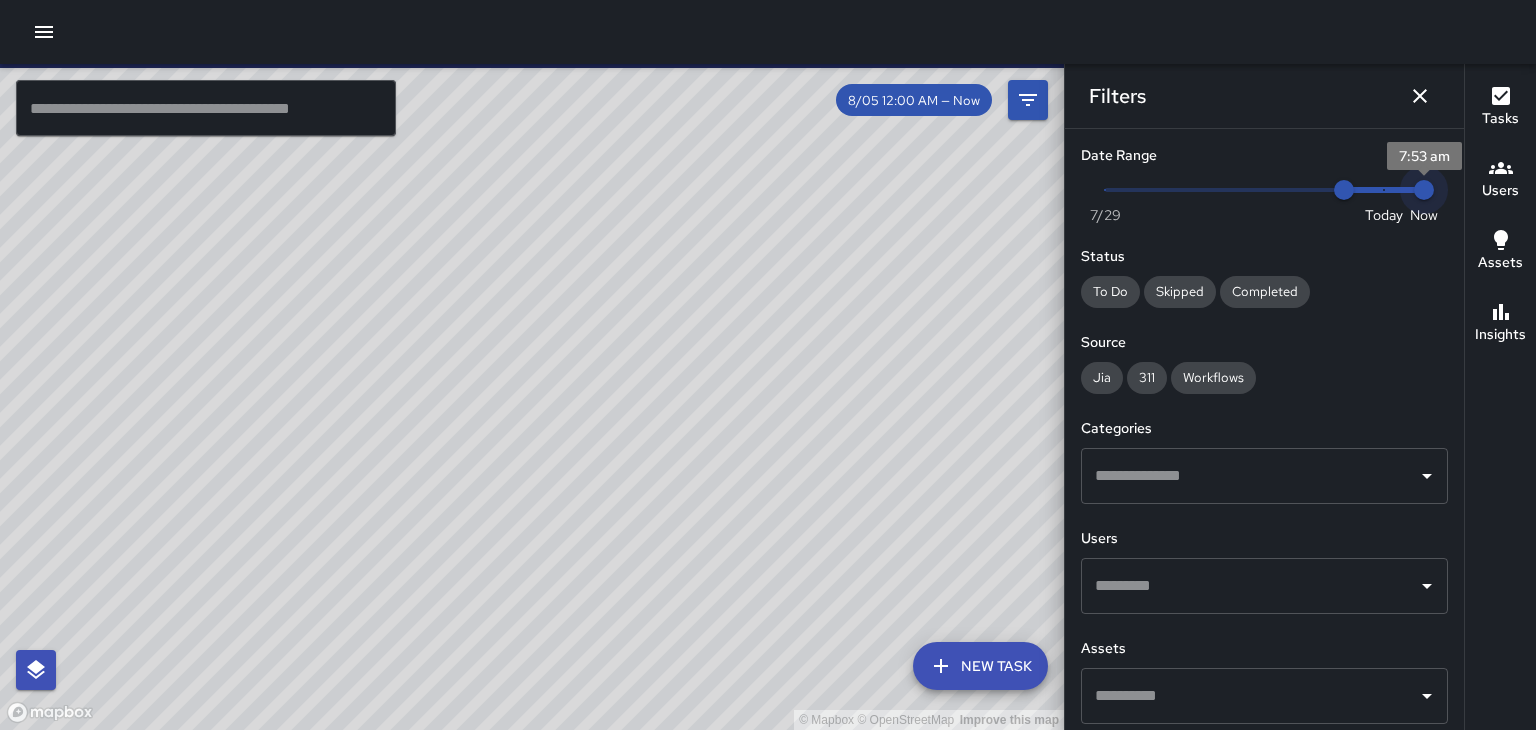 type on "*" 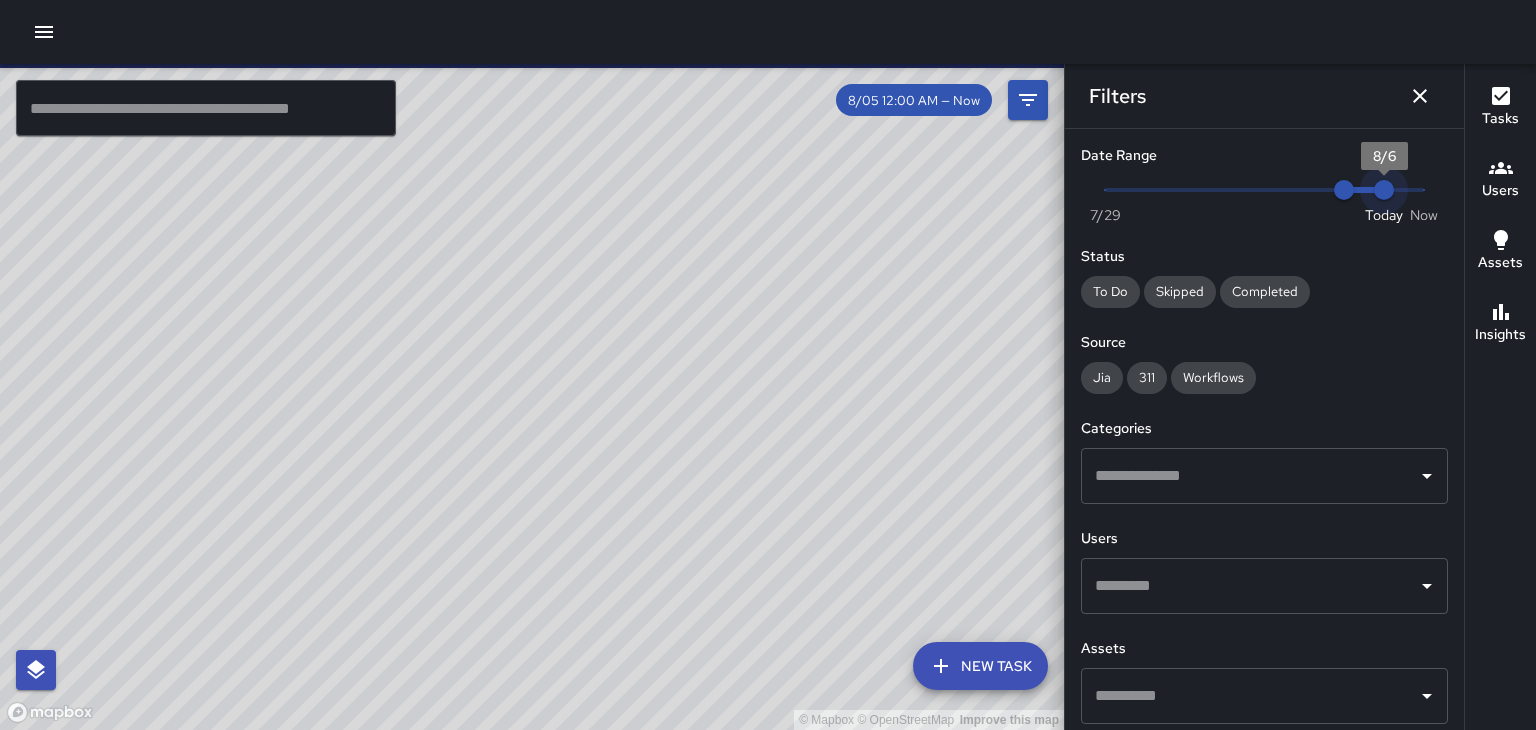 drag, startPoint x: 1427, startPoint y: 203, endPoint x: 1392, endPoint y: 201, distance: 35.057095 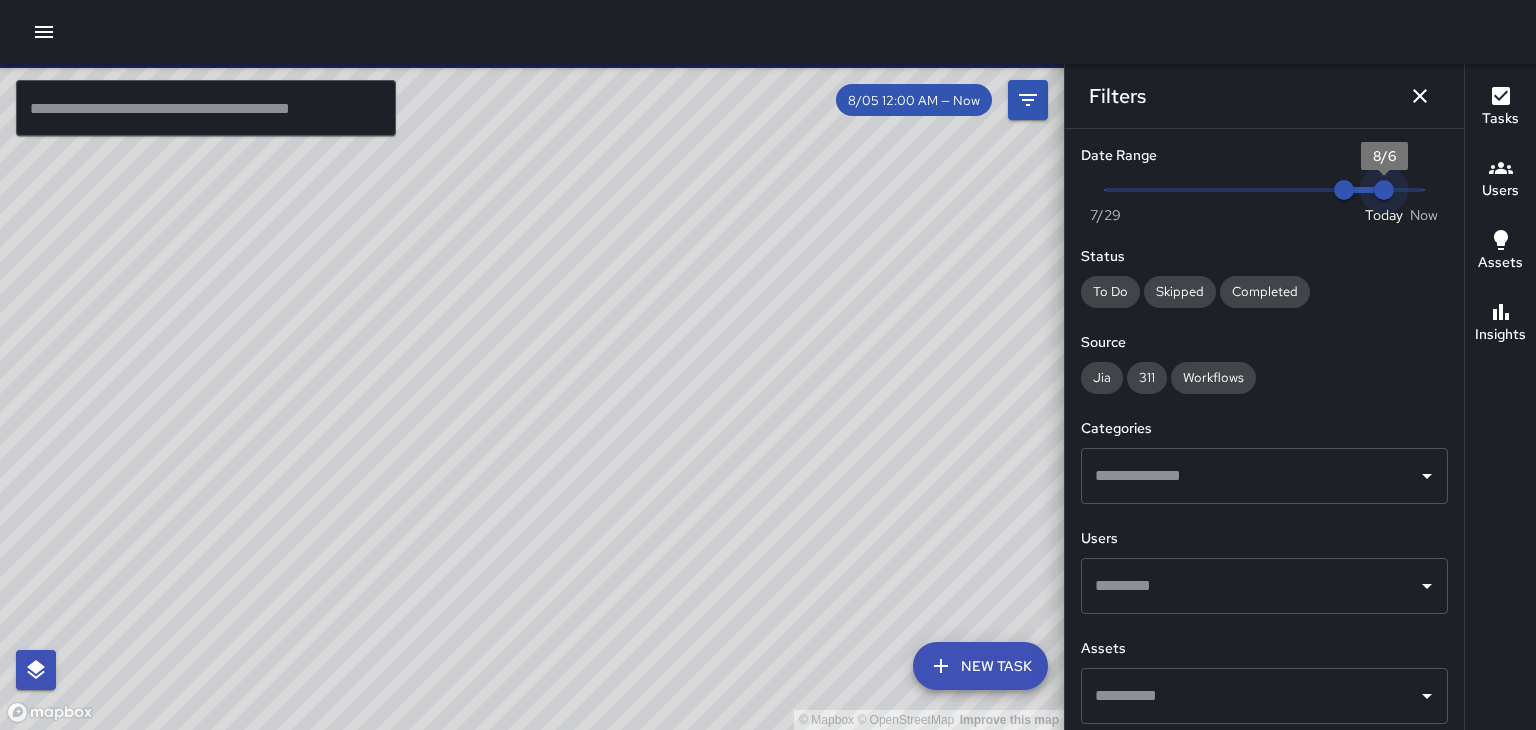 click on "8/6" at bounding box center (1384, 190) 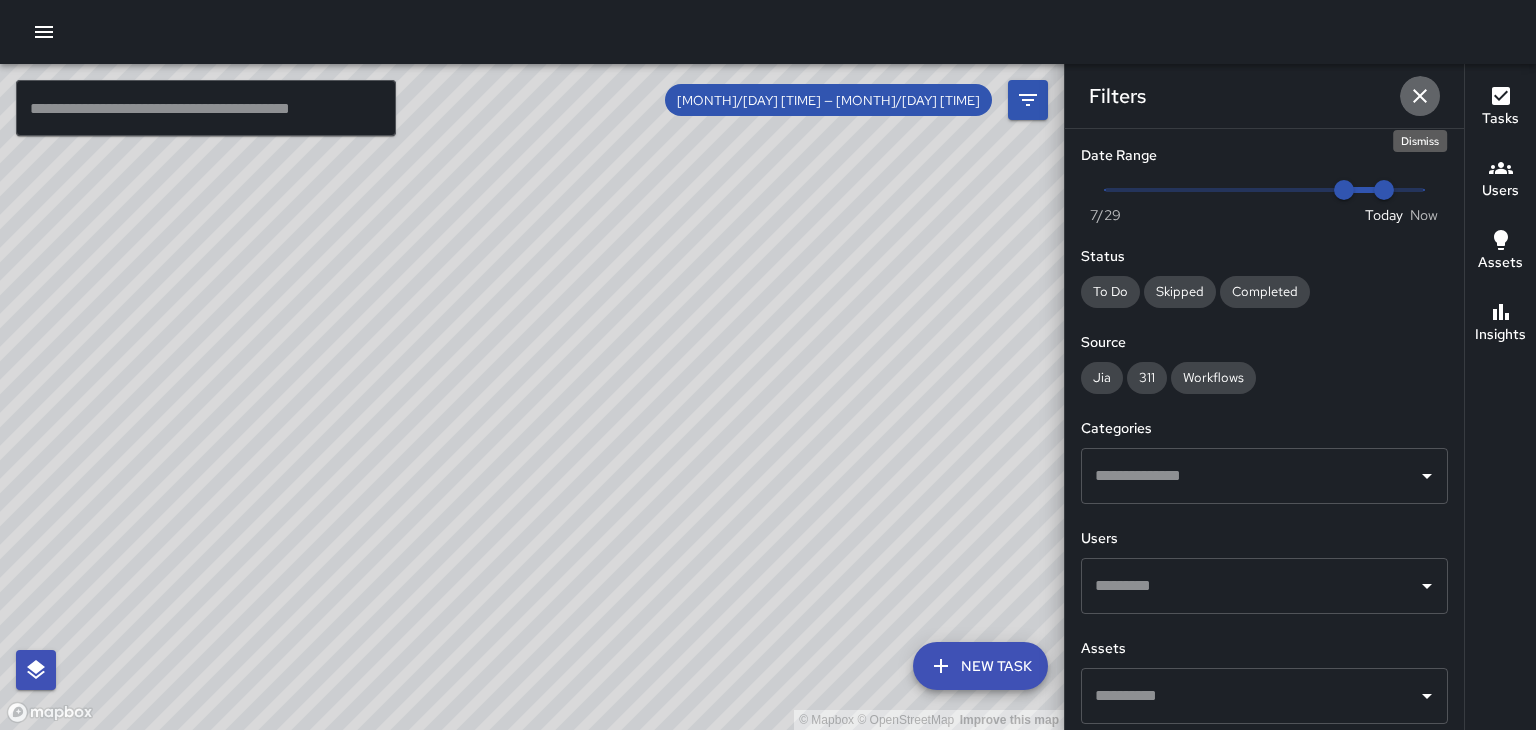 click 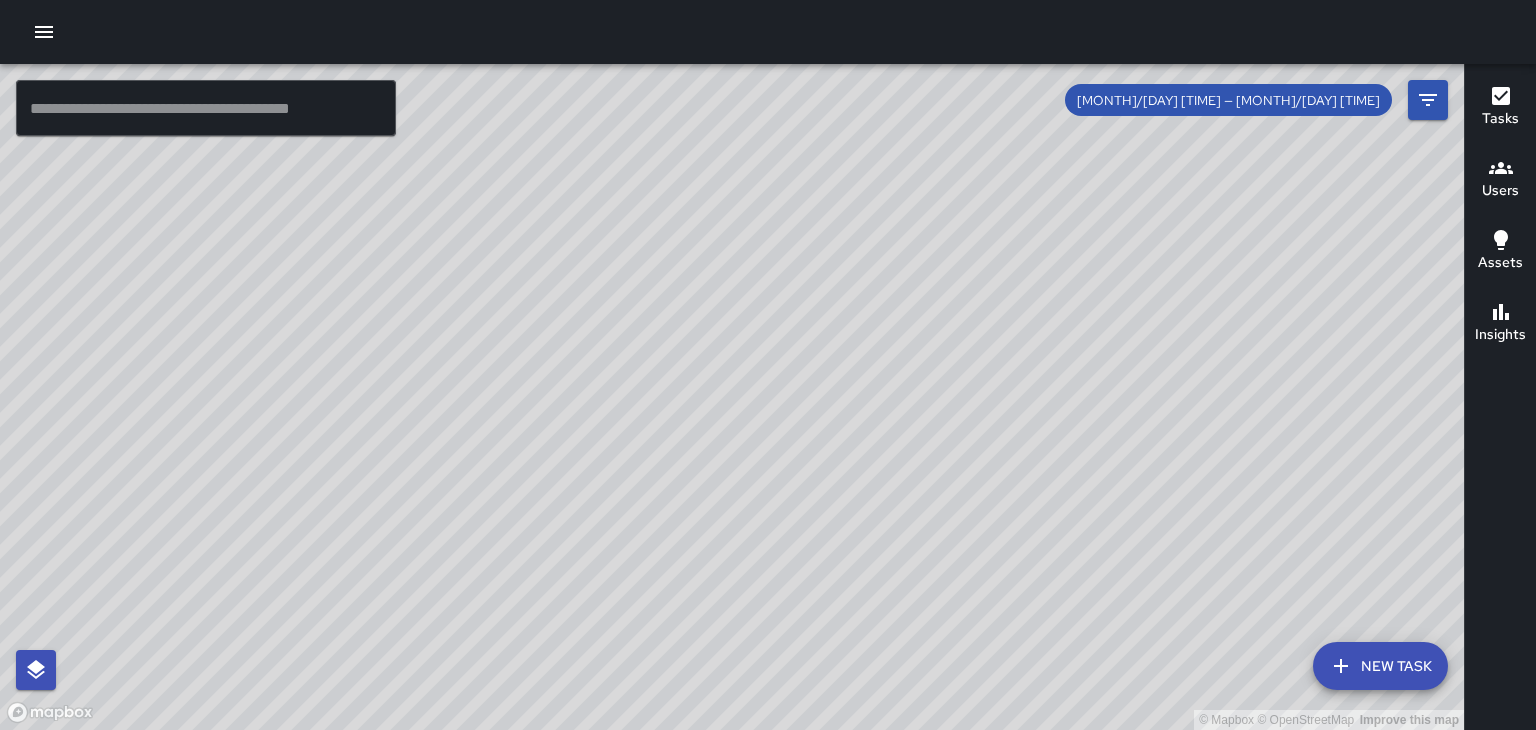 click on "Users" at bounding box center [1500, 191] 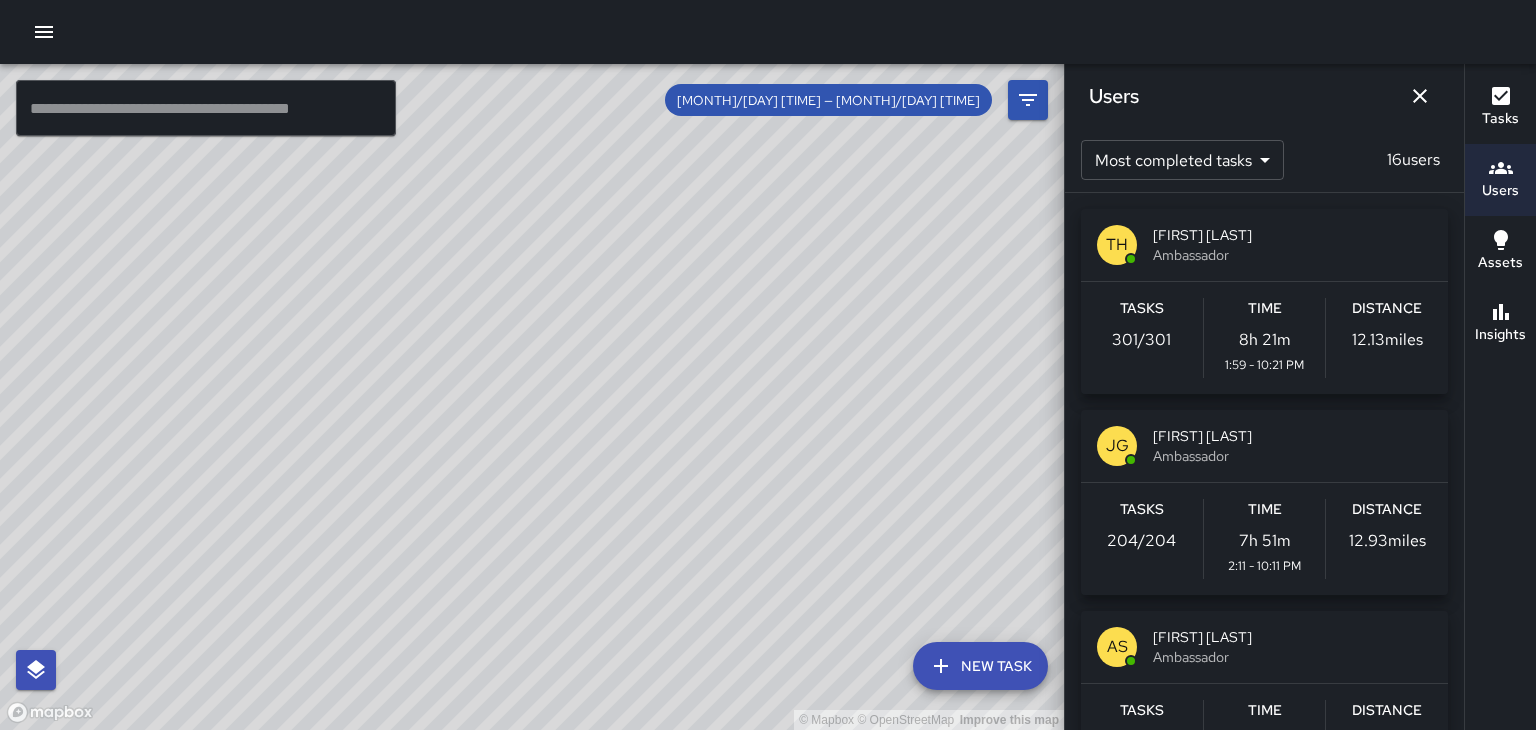 click on "[FIRST] [LAST]" at bounding box center [1292, 235] 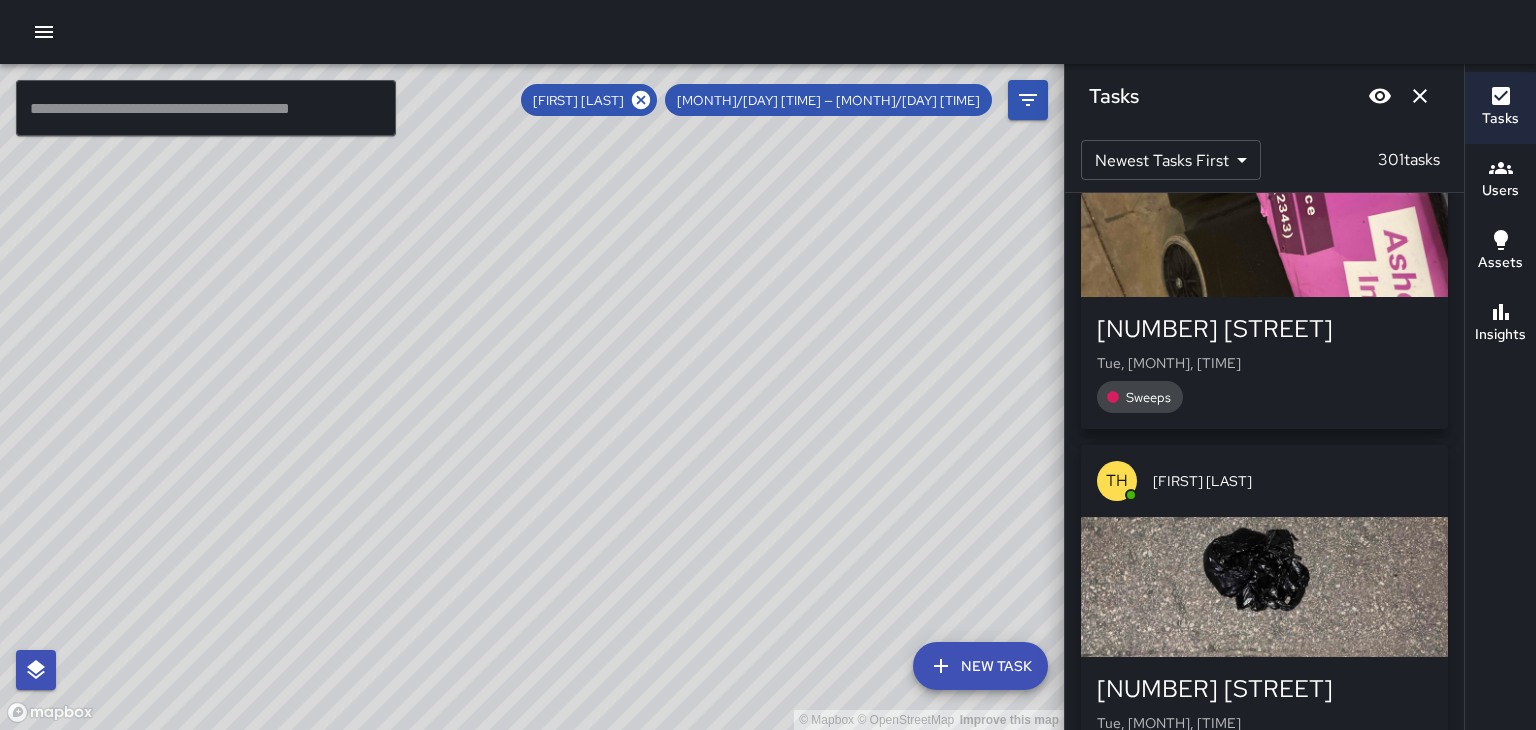 scroll, scrollTop: 128, scrollLeft: 0, axis: vertical 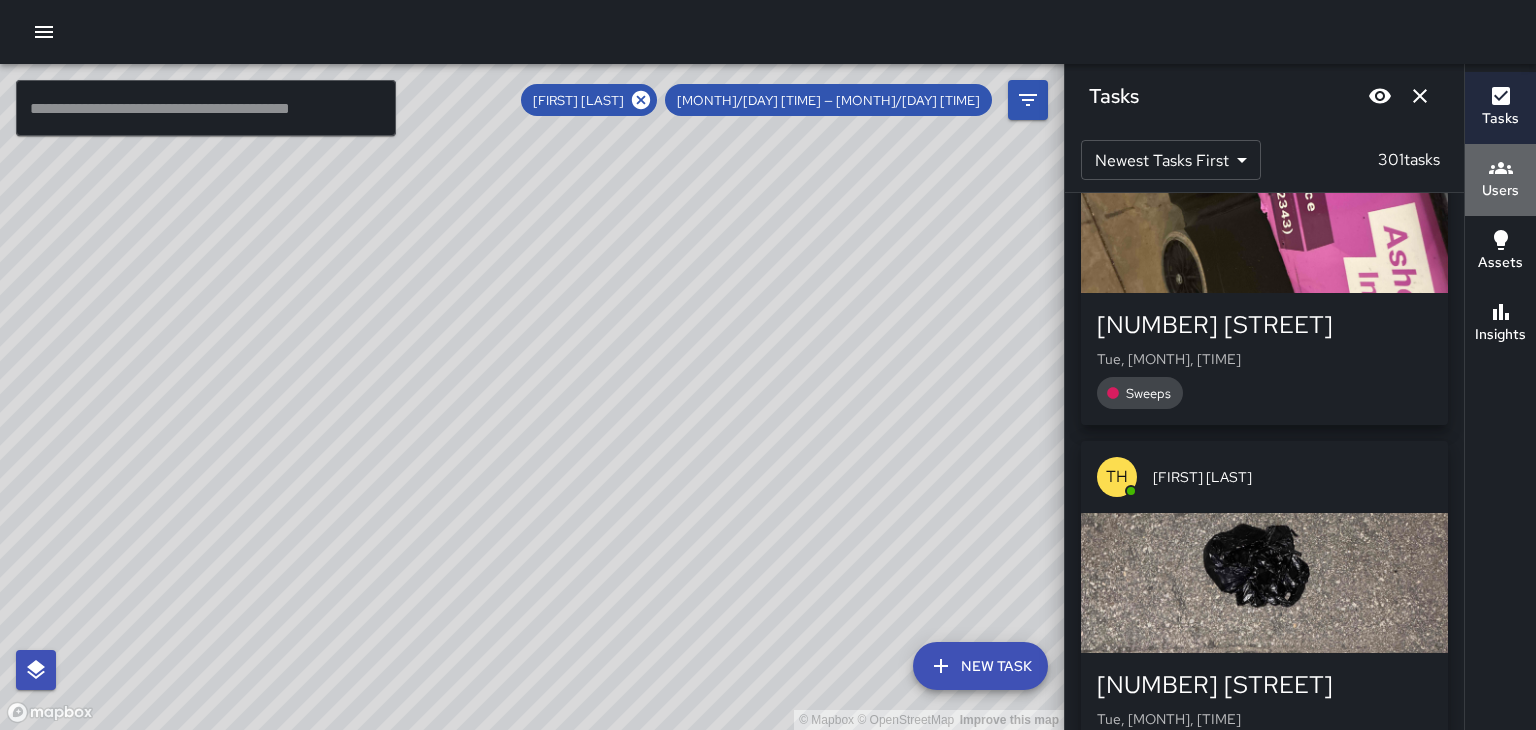 click on "Users" at bounding box center [1500, 191] 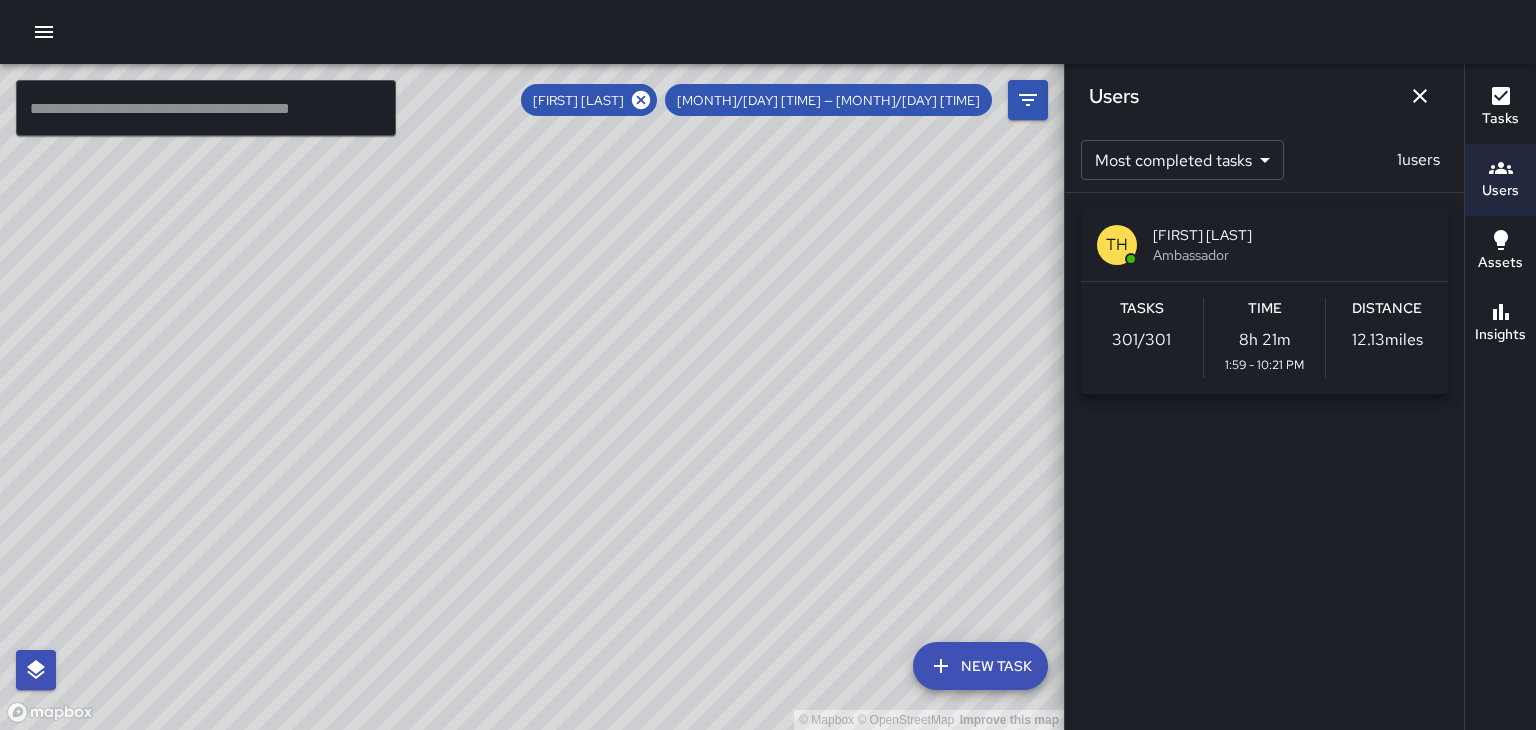 click on "Users" at bounding box center (1500, 191) 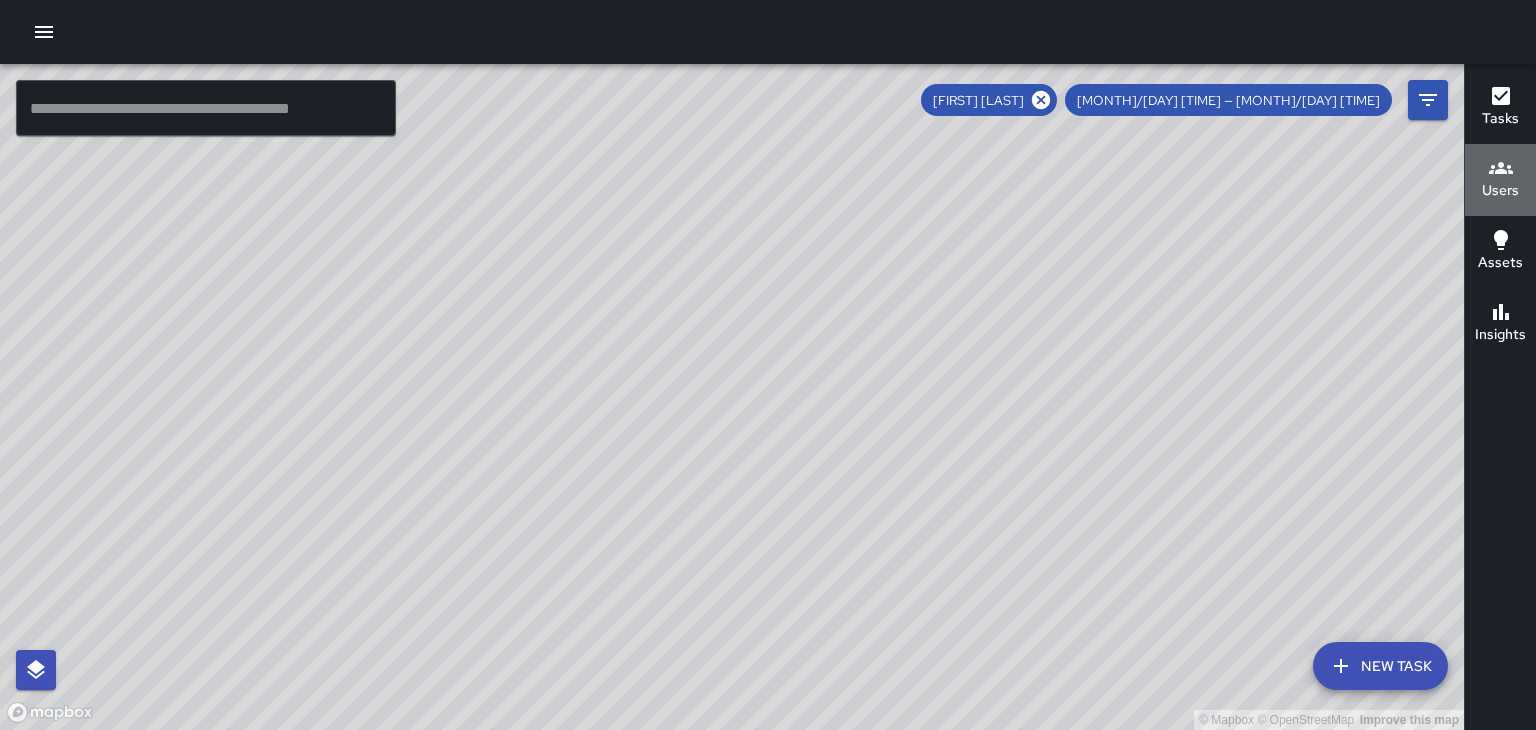 click 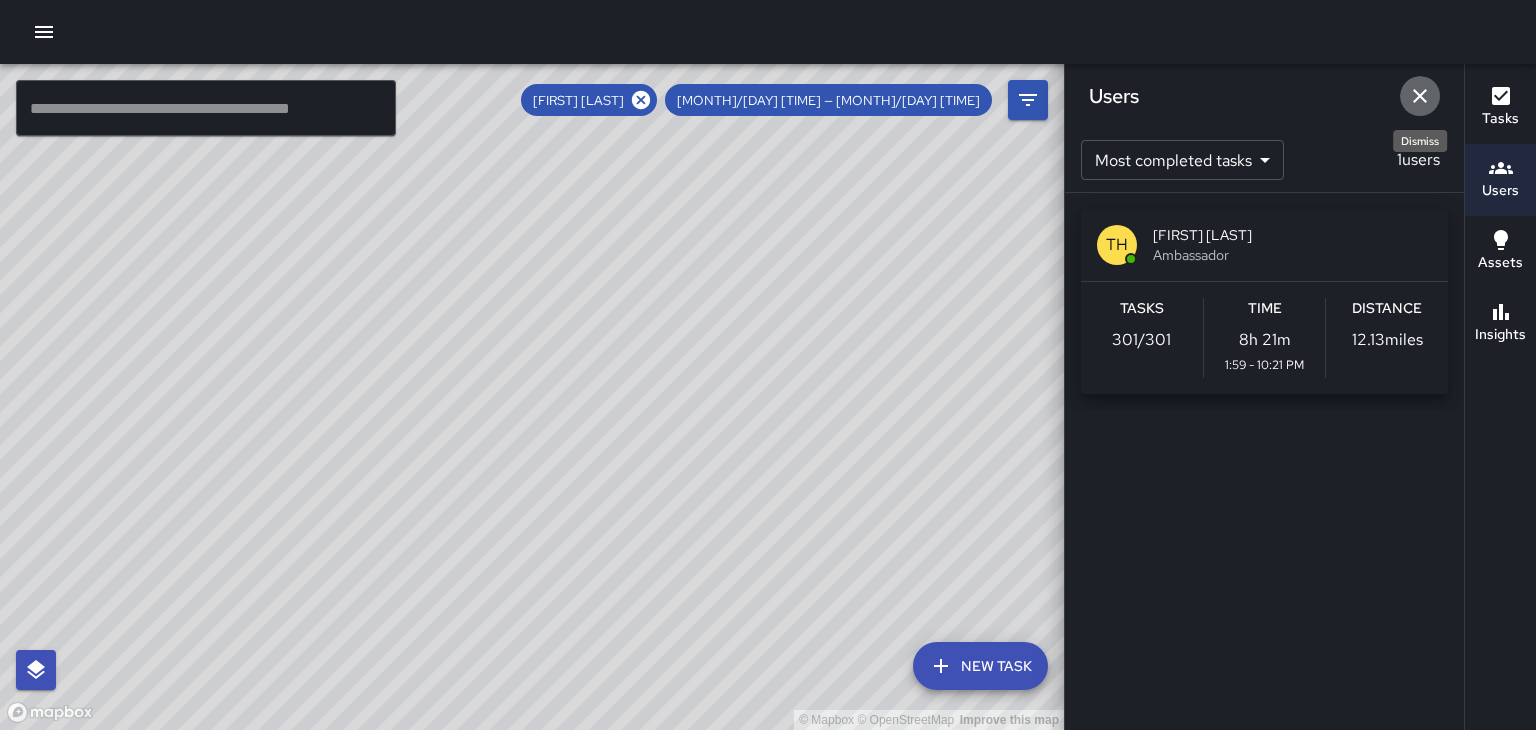 click 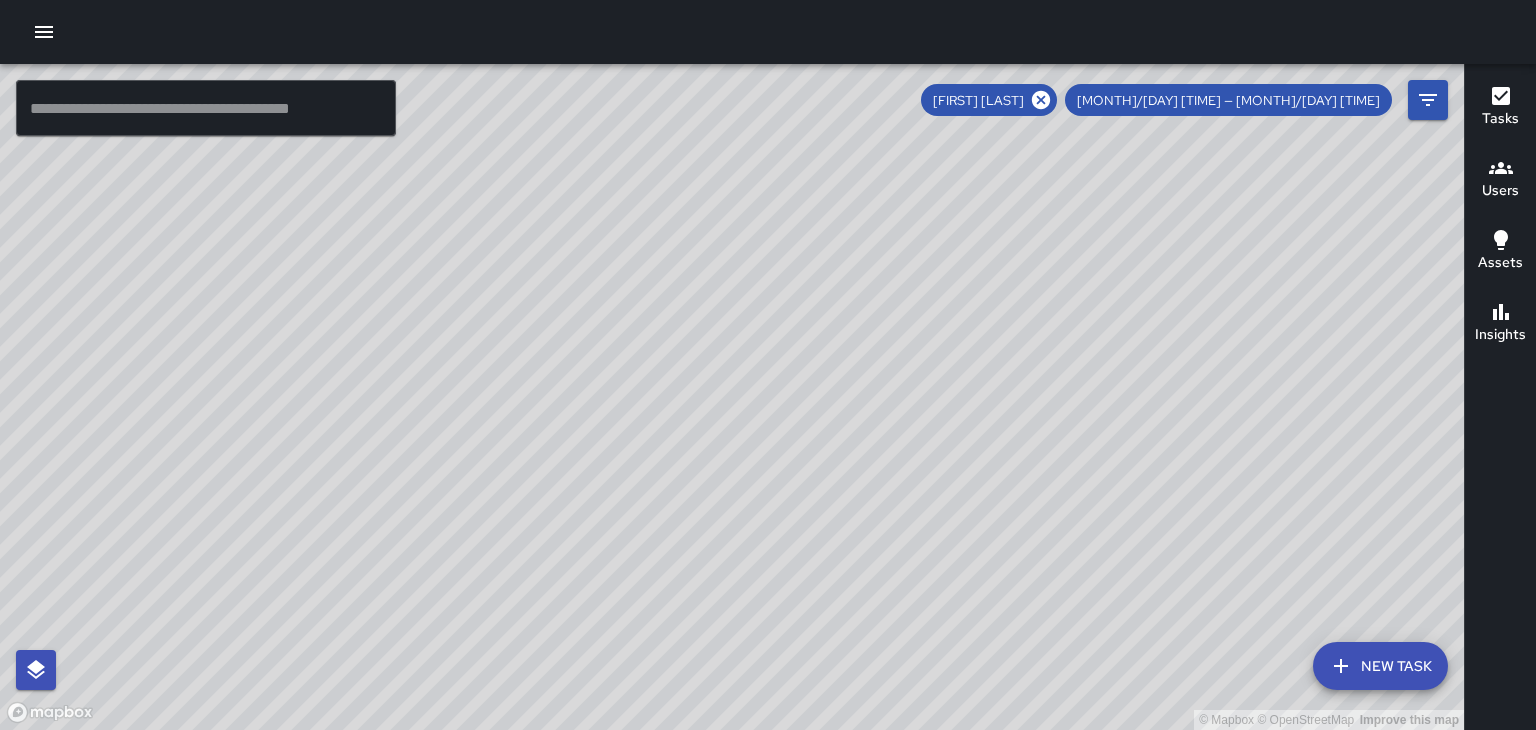click 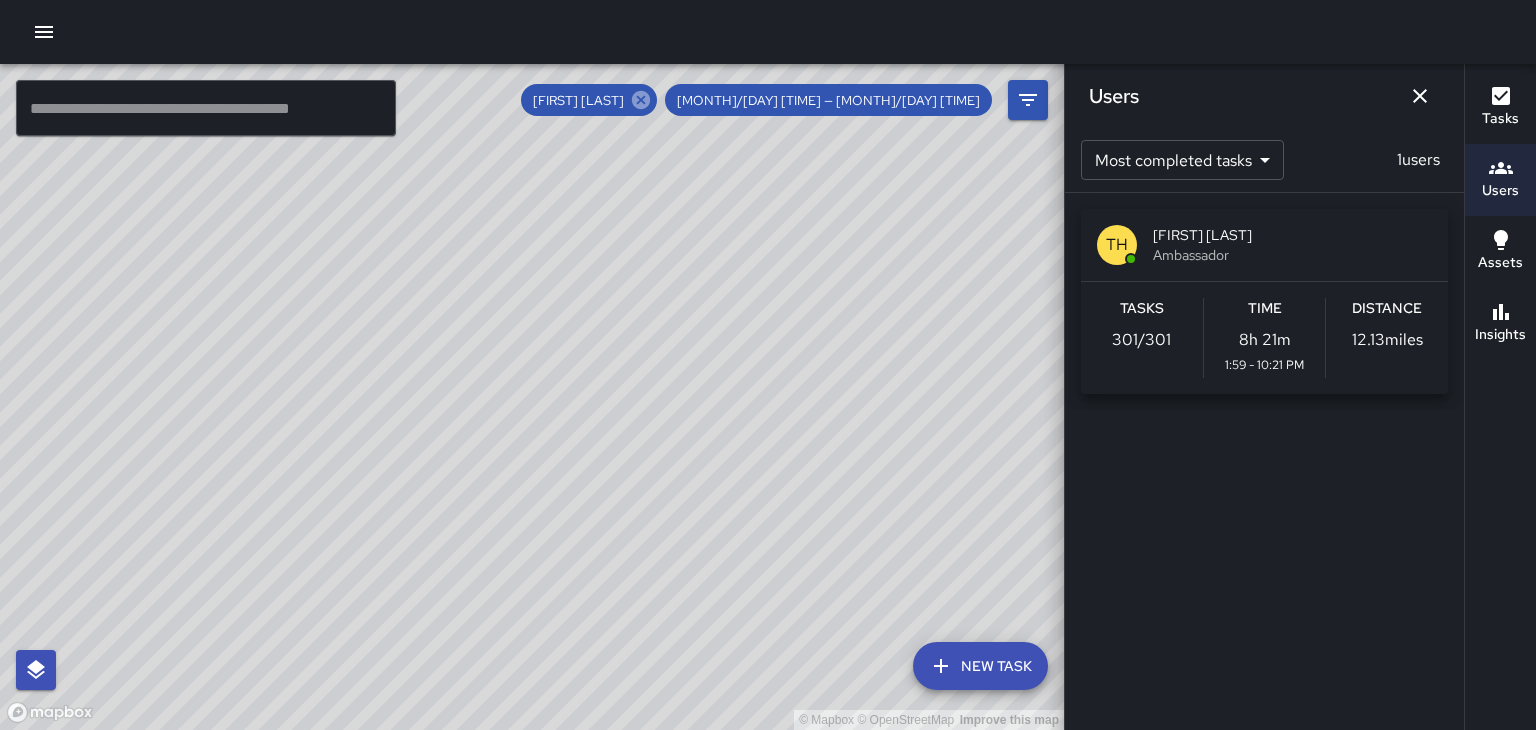 click 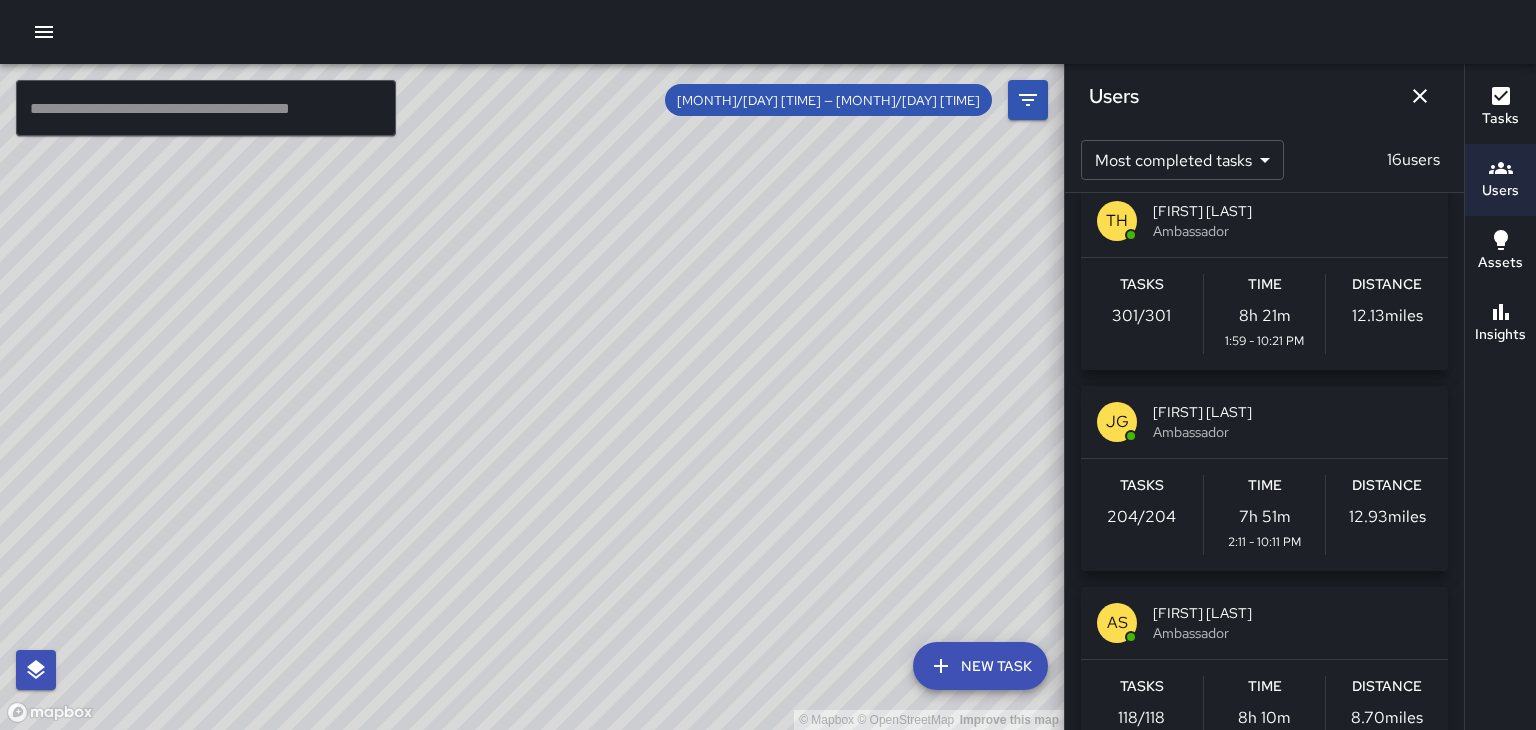 scroll, scrollTop: 31, scrollLeft: 0, axis: vertical 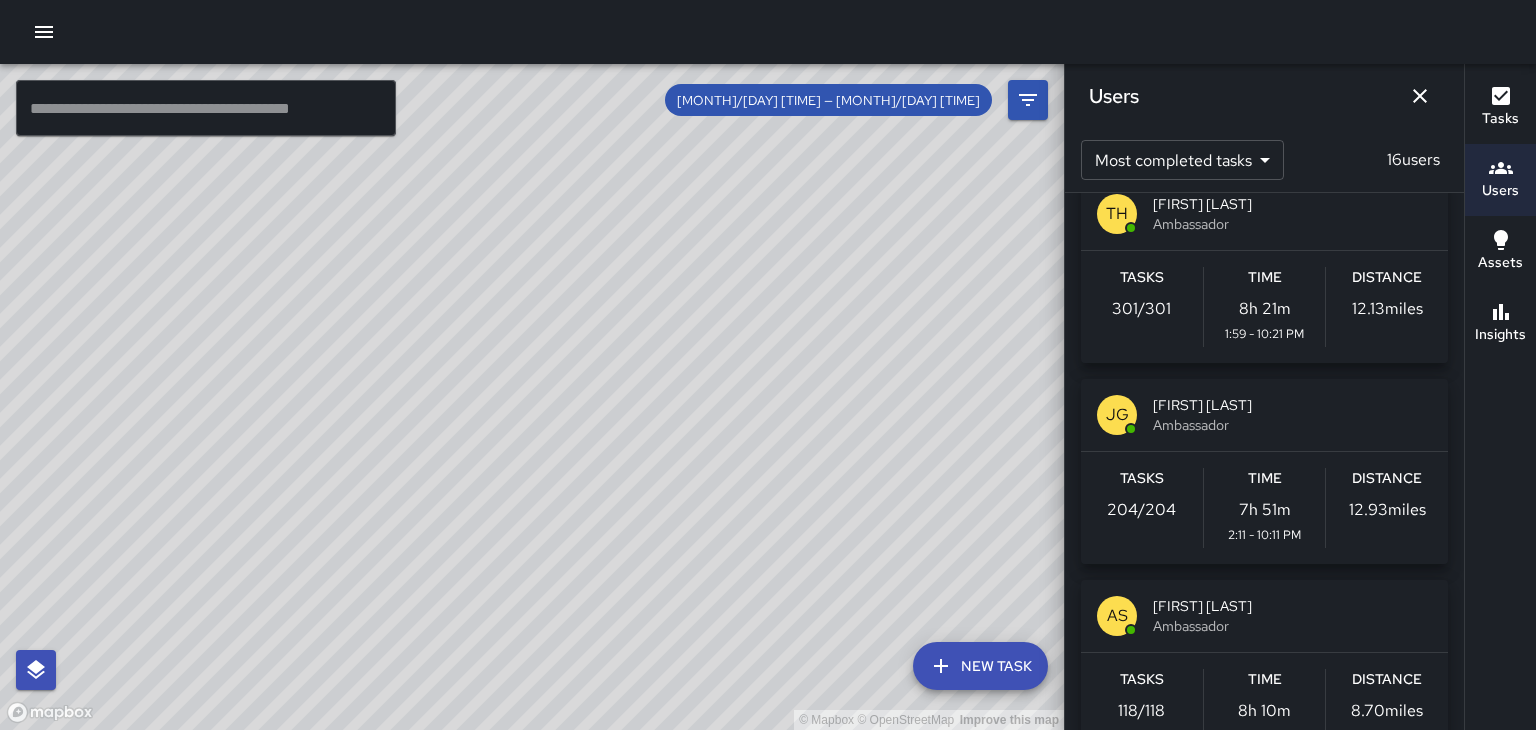 click on "[FIRST] [LAST]" at bounding box center (1292, 405) 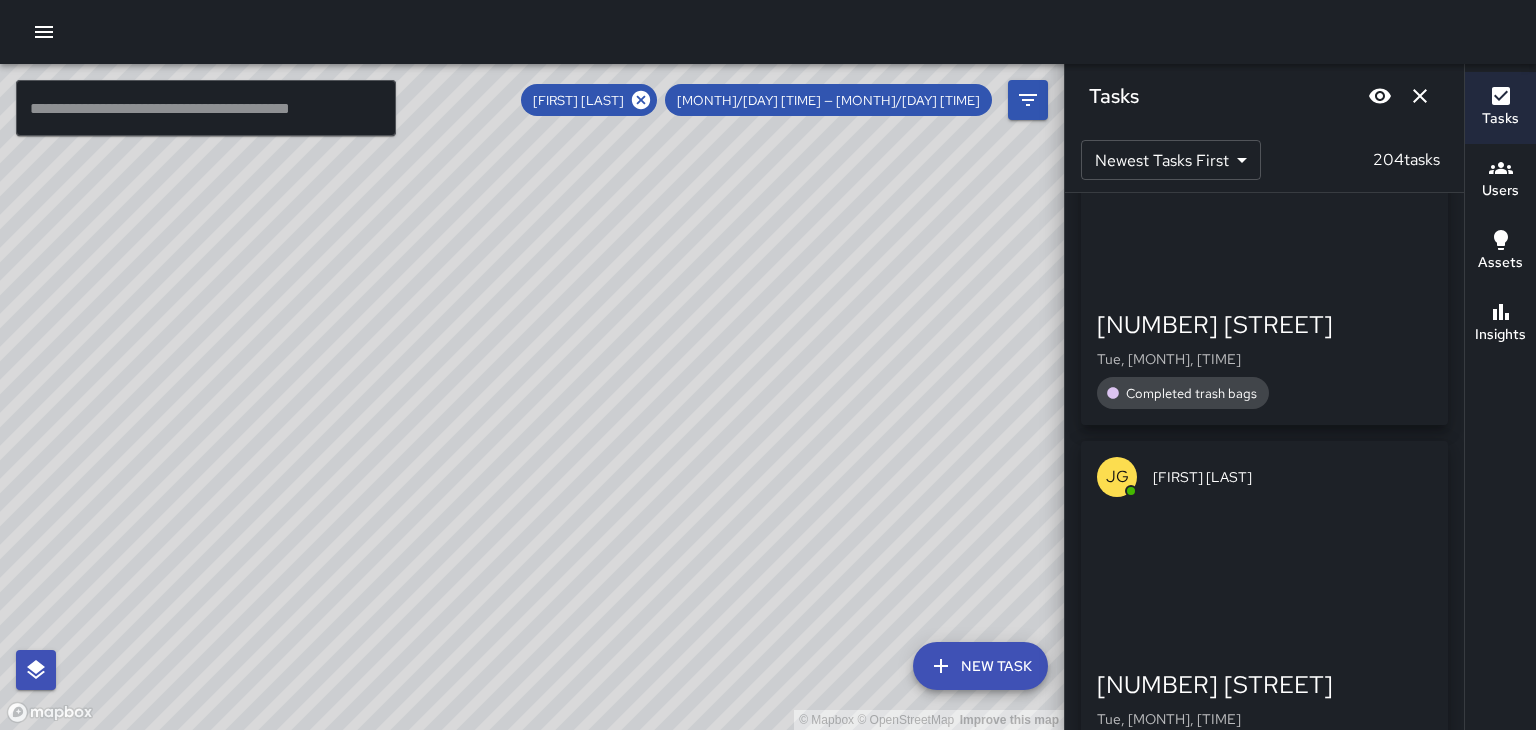 scroll, scrollTop: 0, scrollLeft: 0, axis: both 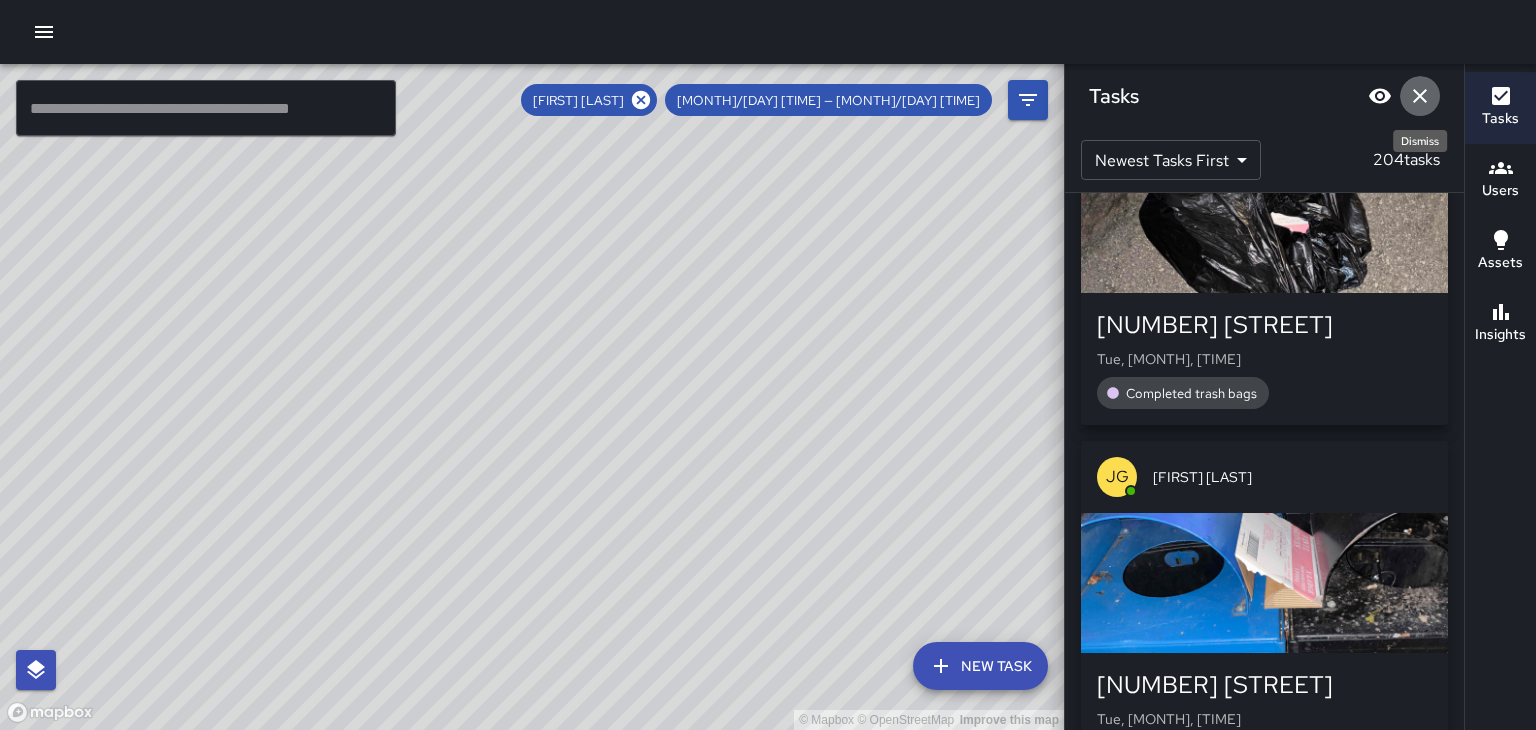 click 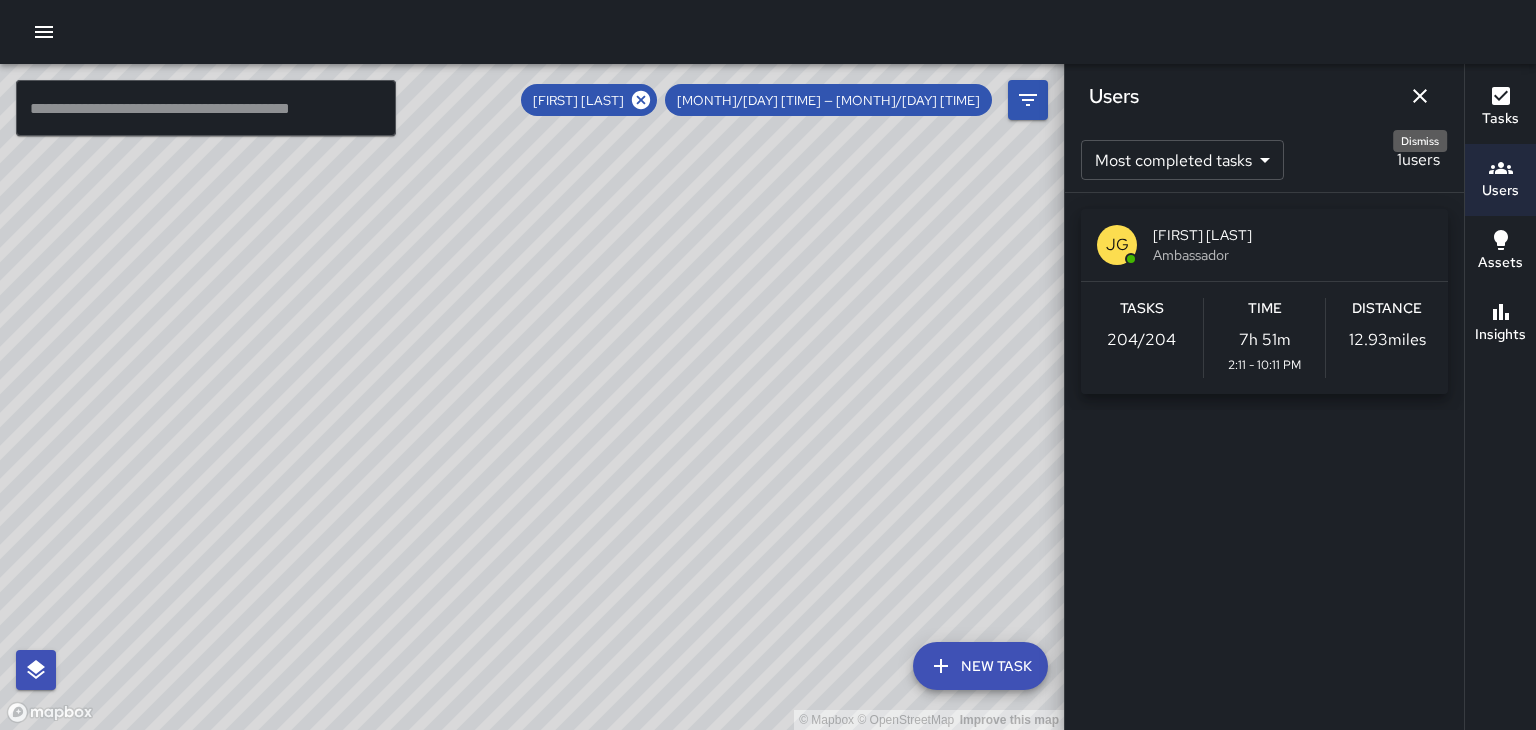 click 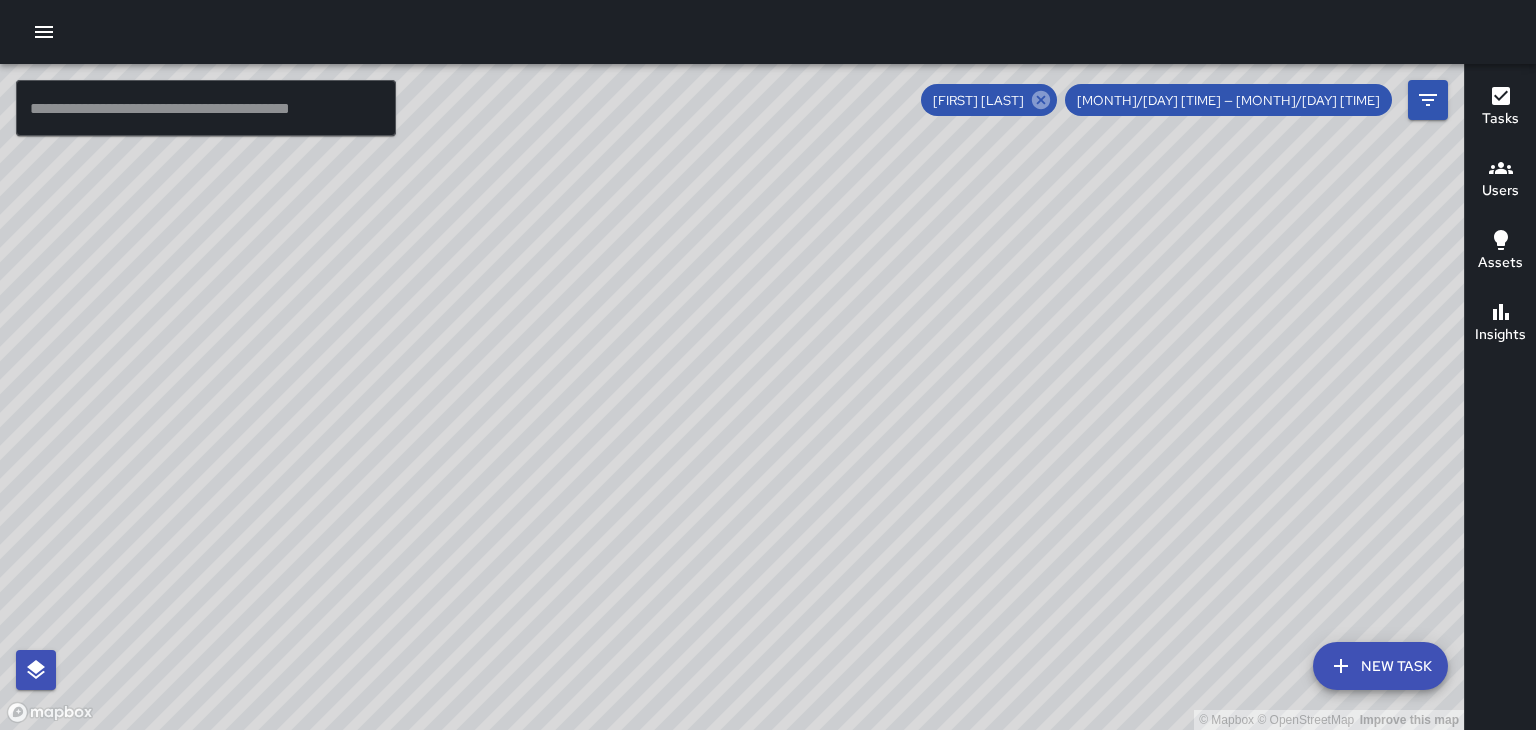 click 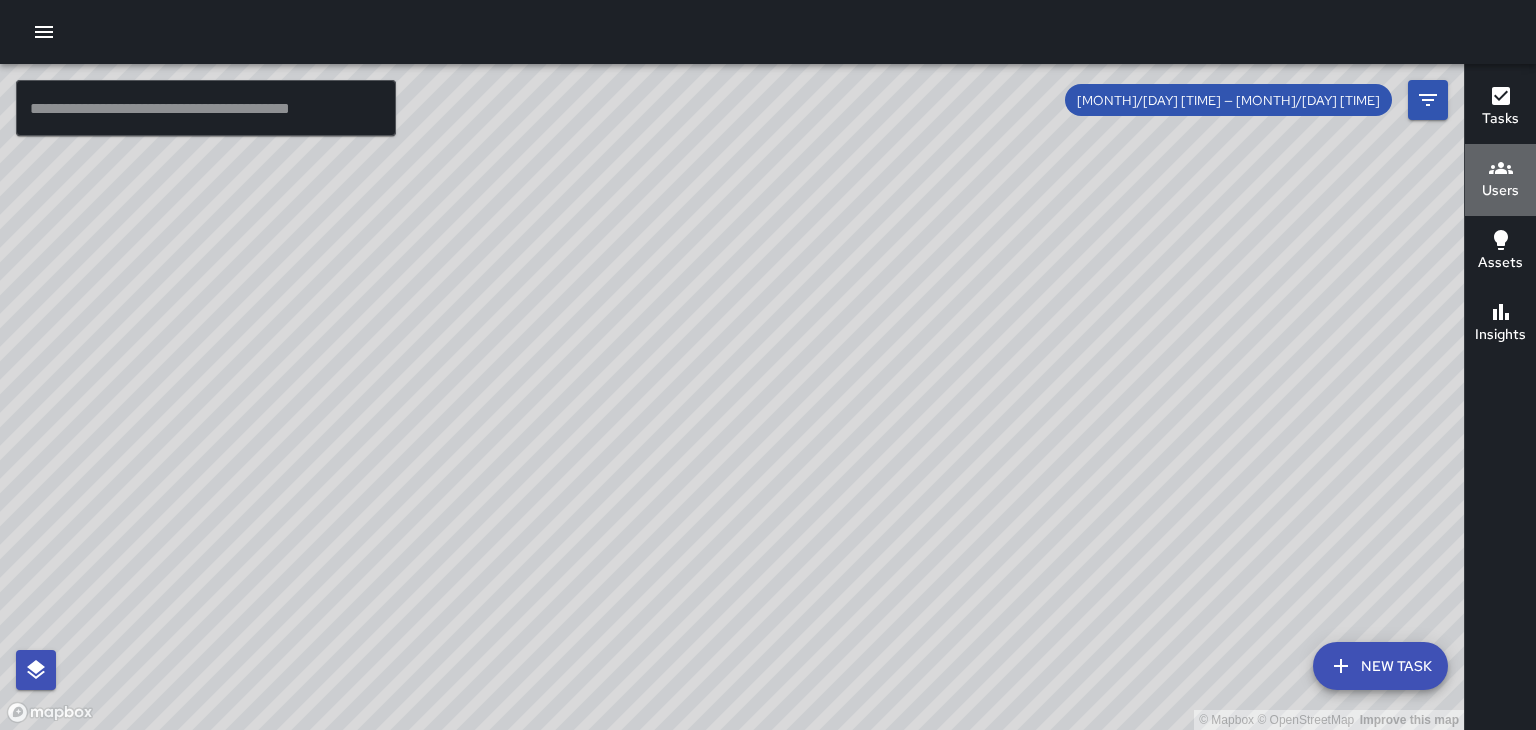 click 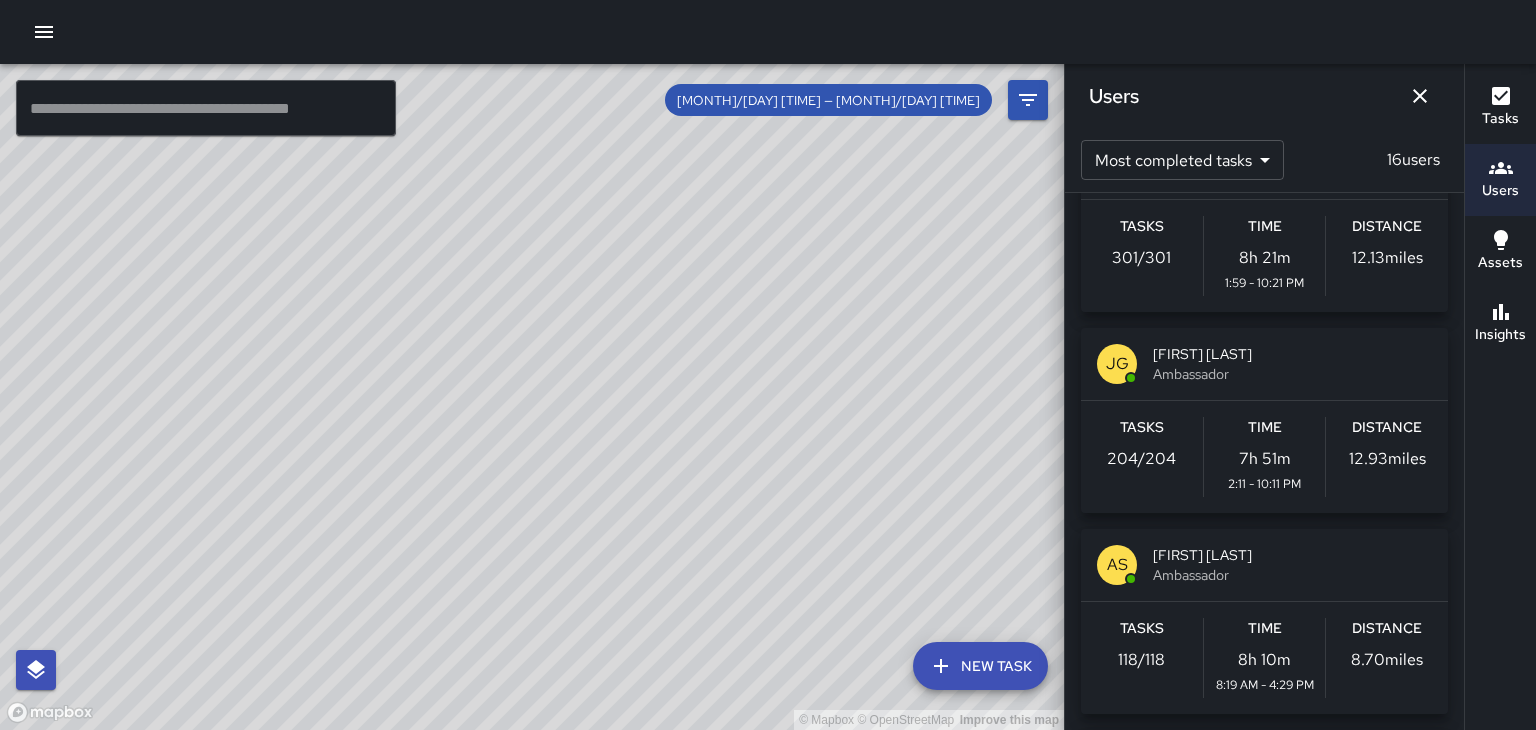 scroll, scrollTop: 119, scrollLeft: 0, axis: vertical 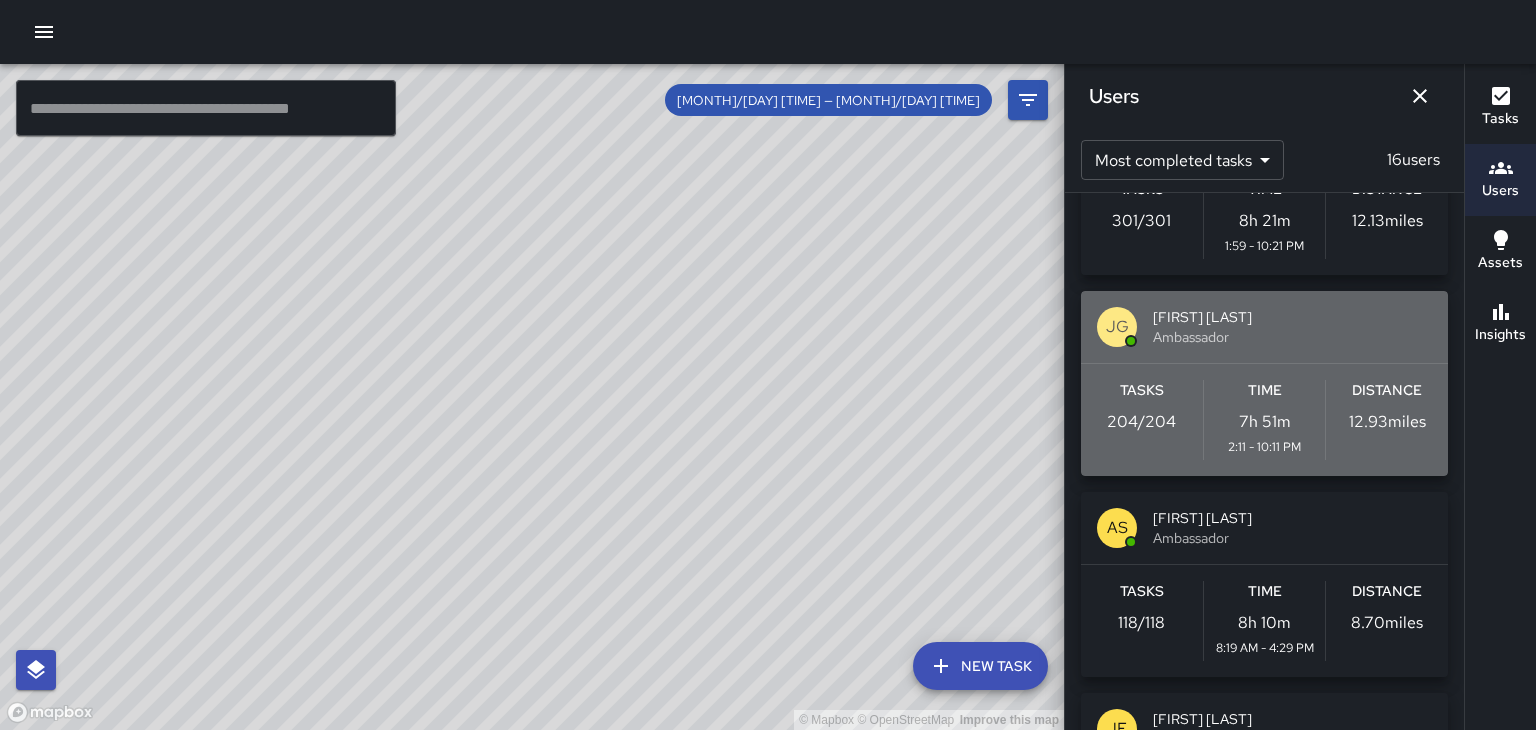click on "Ambassador" at bounding box center (1292, 337) 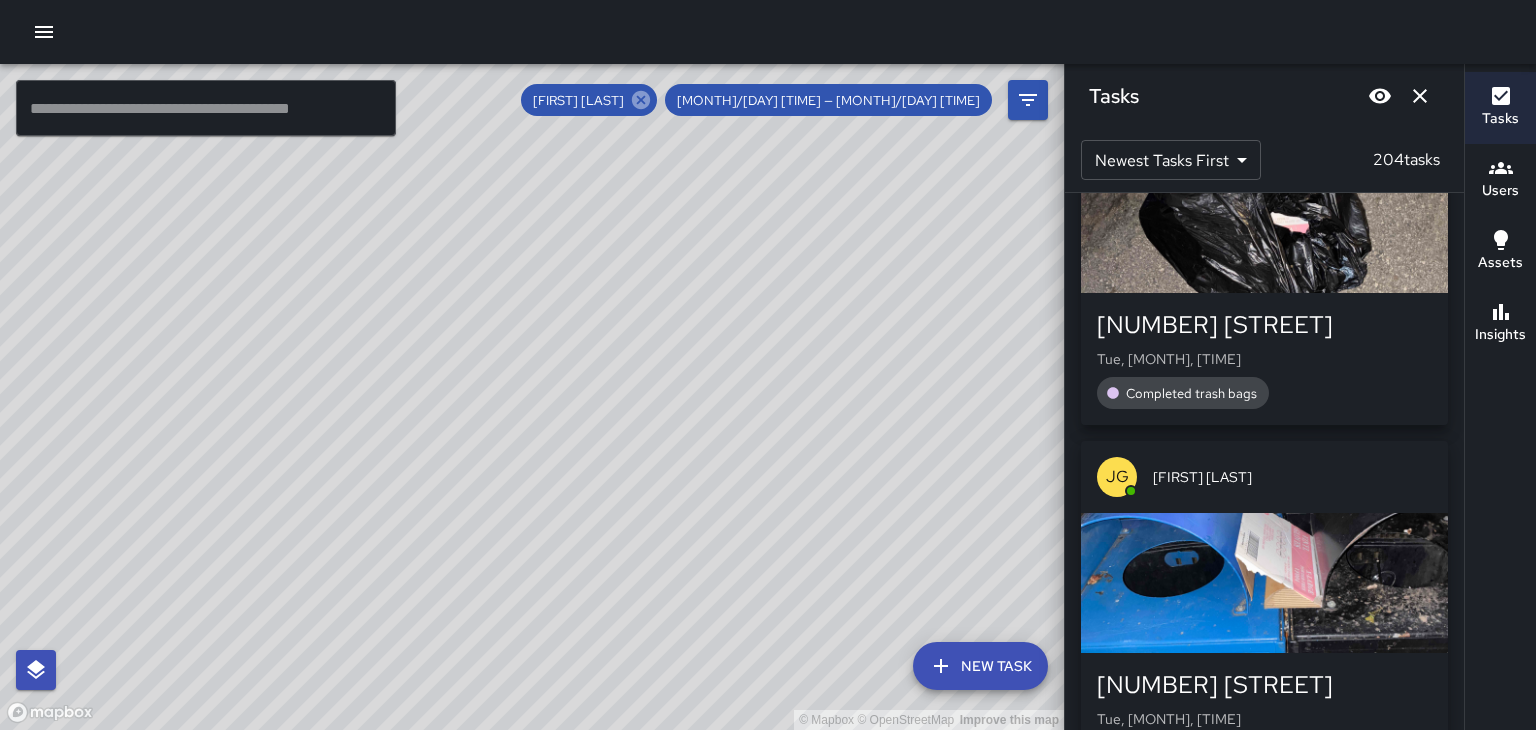 click 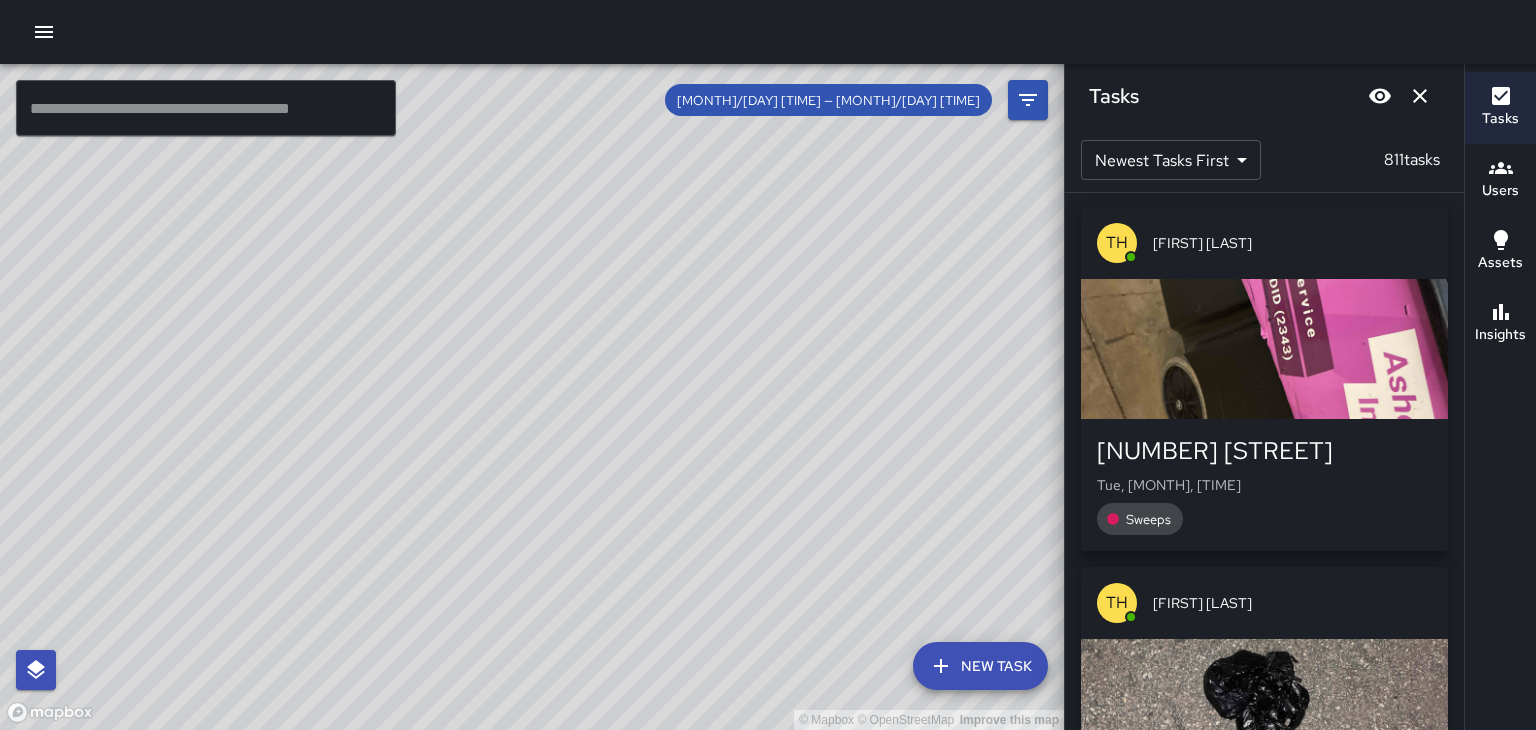 scroll, scrollTop: 0, scrollLeft: 0, axis: both 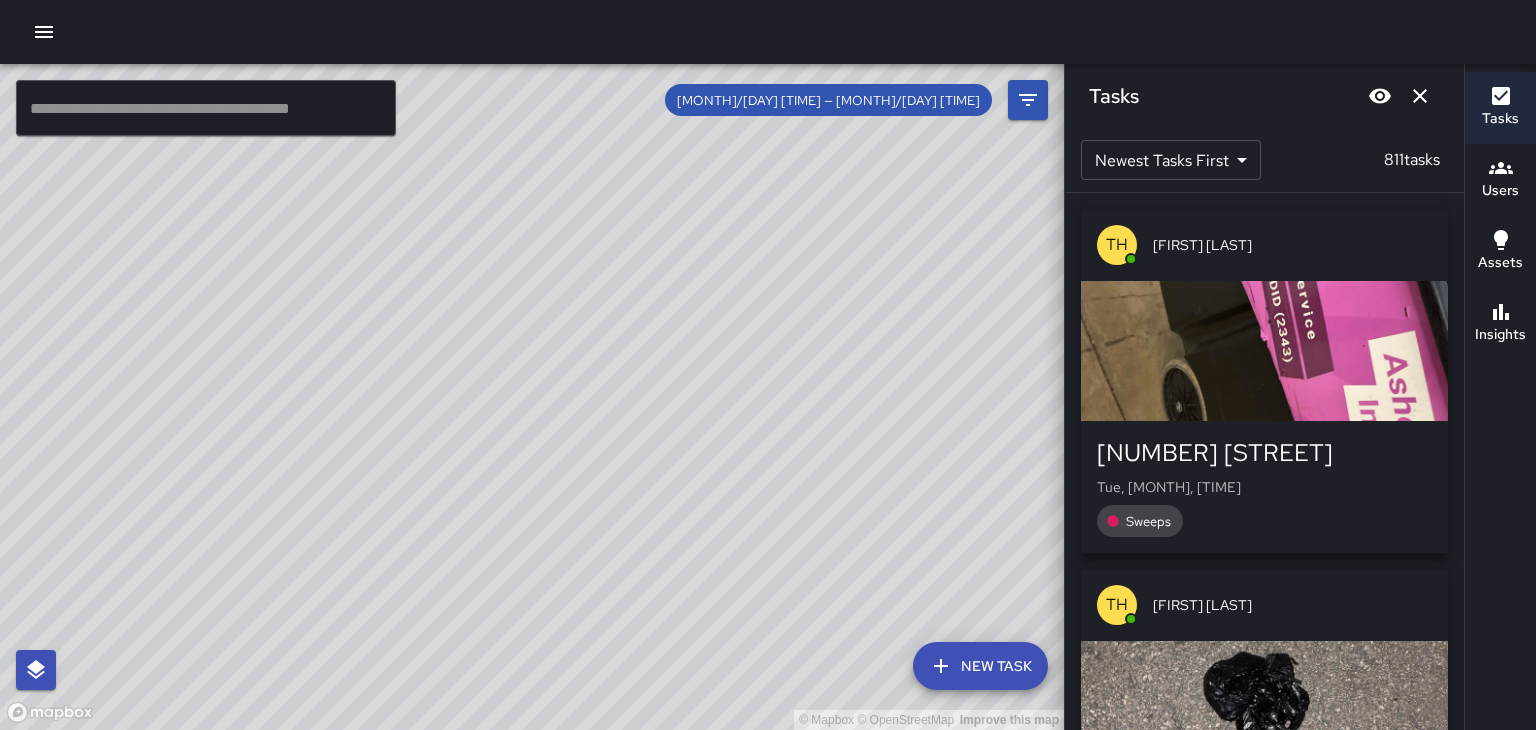 click on "Users" at bounding box center [1500, 180] 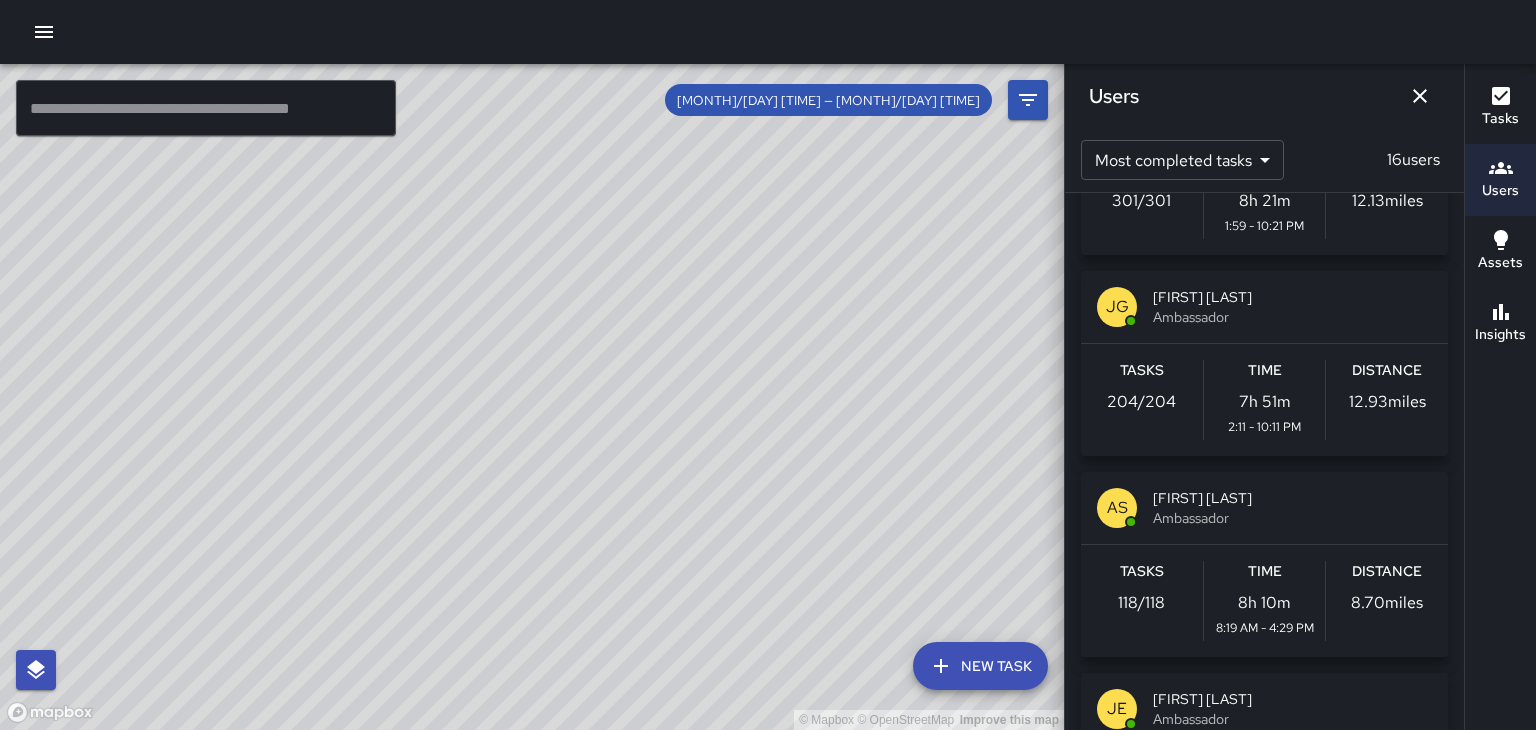 scroll, scrollTop: 159, scrollLeft: 0, axis: vertical 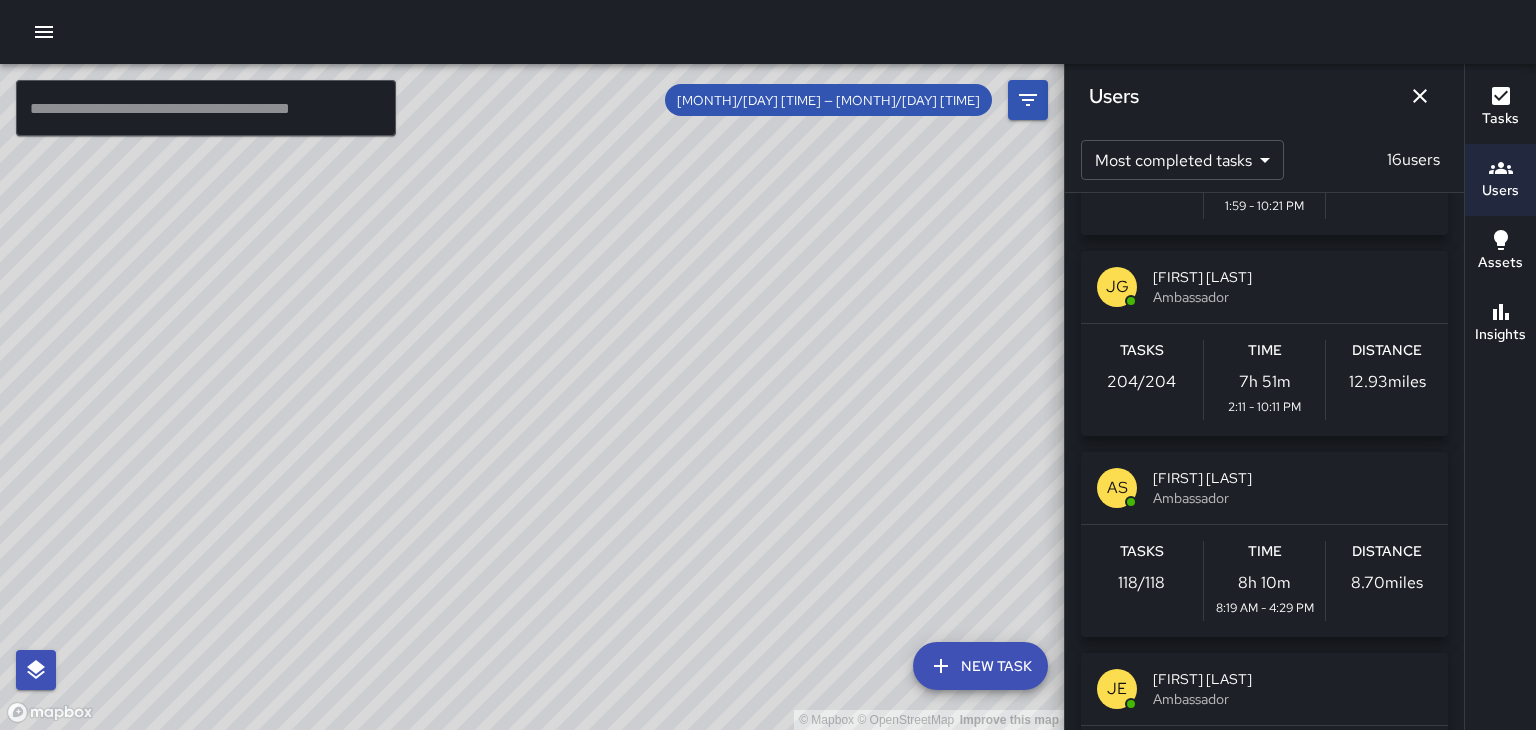 click on "Ambassador" at bounding box center [1292, 498] 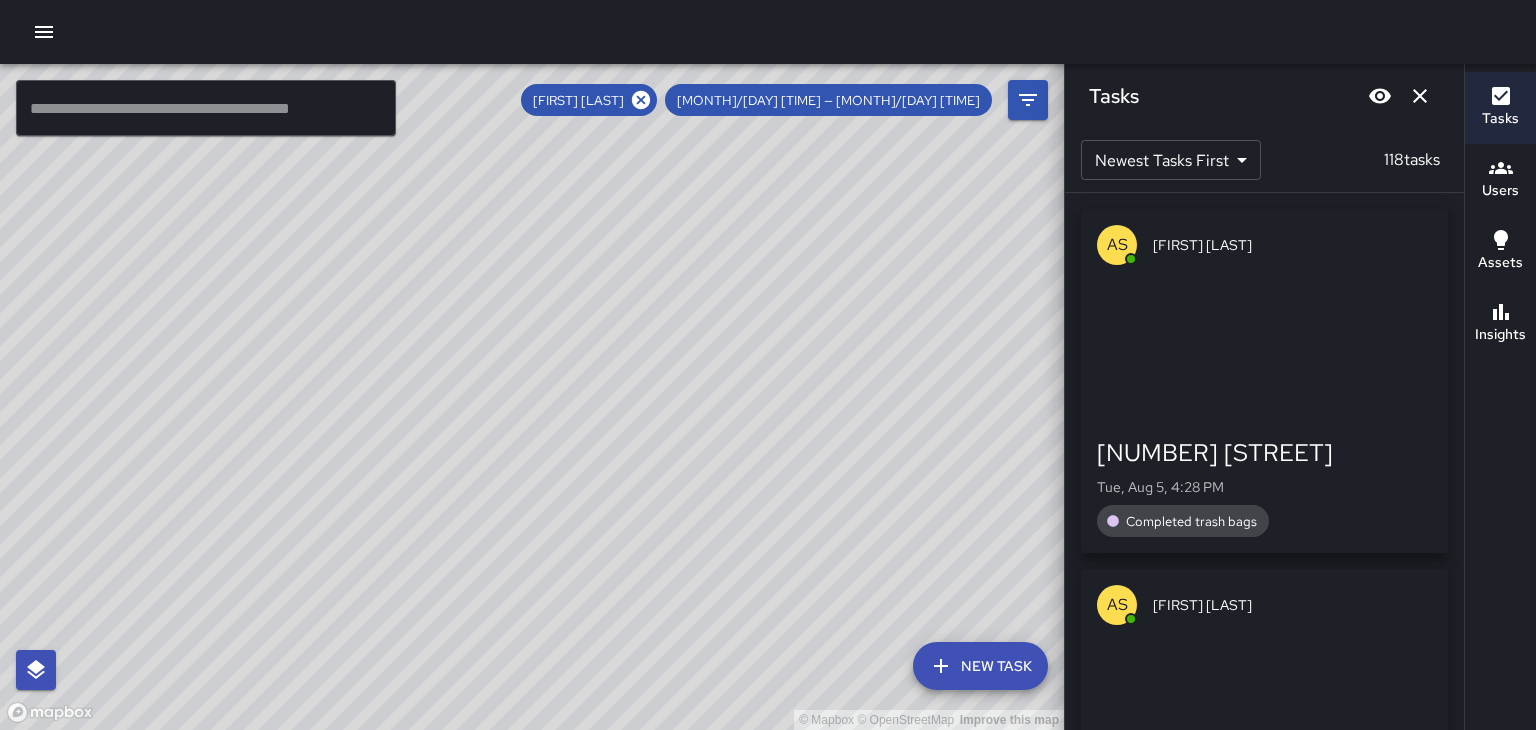 scroll, scrollTop: 0, scrollLeft: 0, axis: both 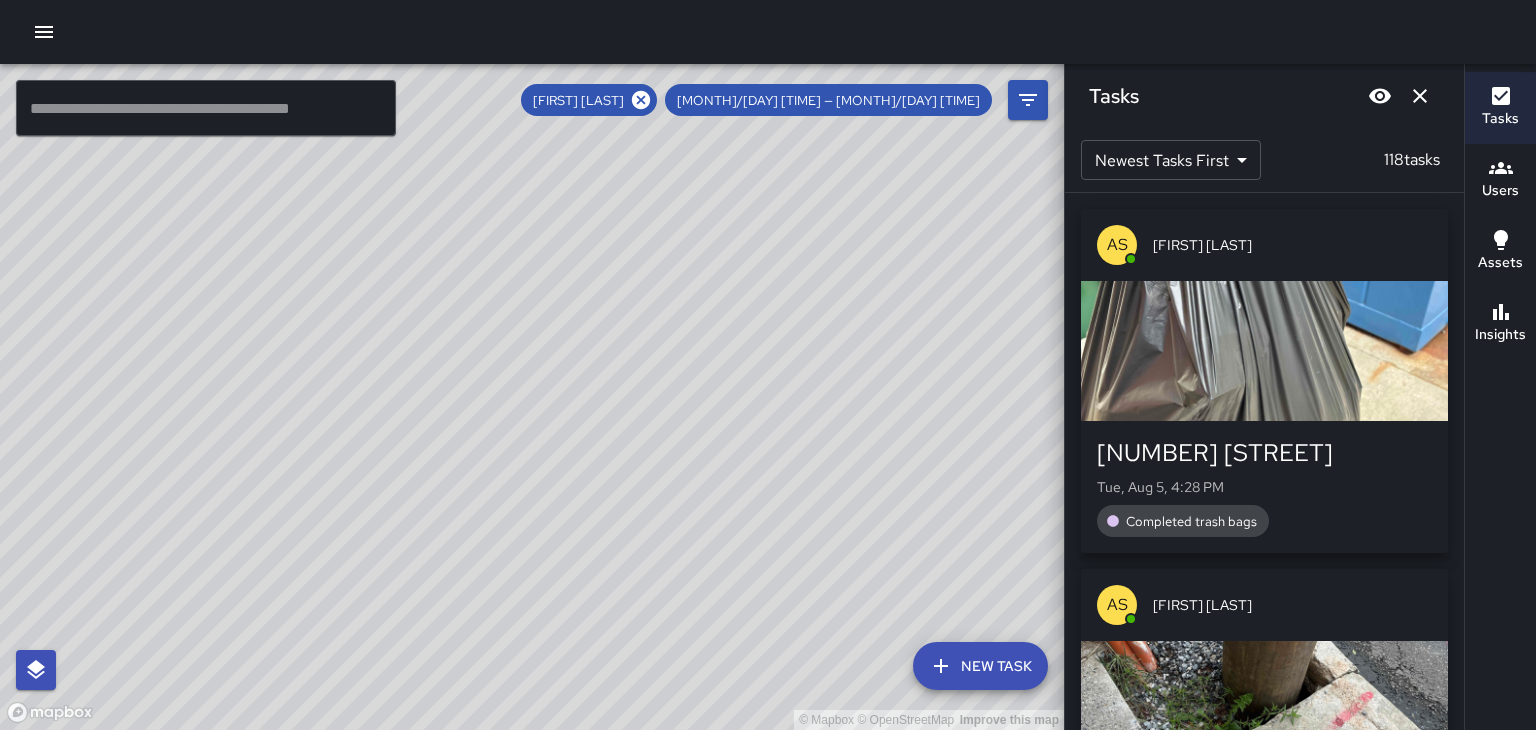 click 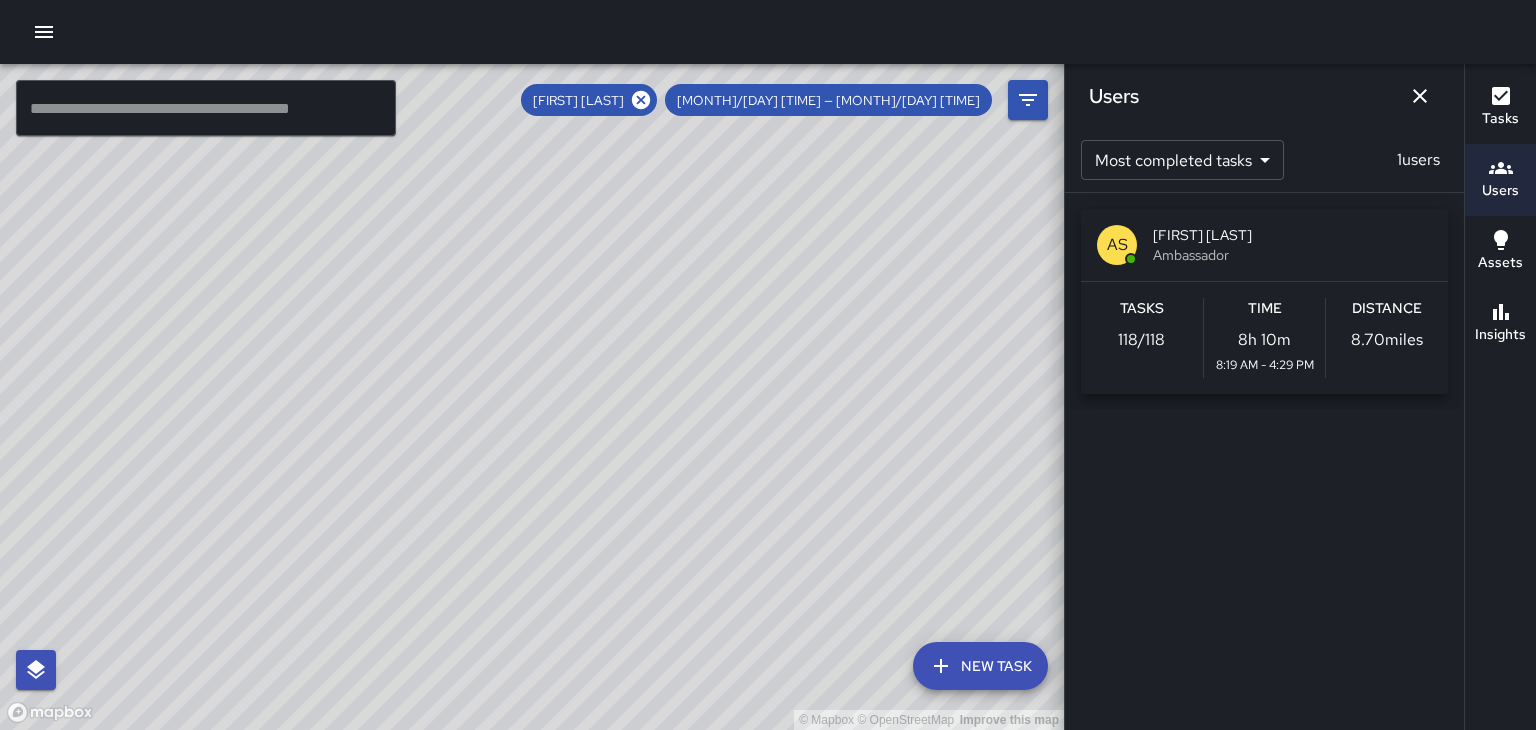 click on "Users" at bounding box center (1500, 191) 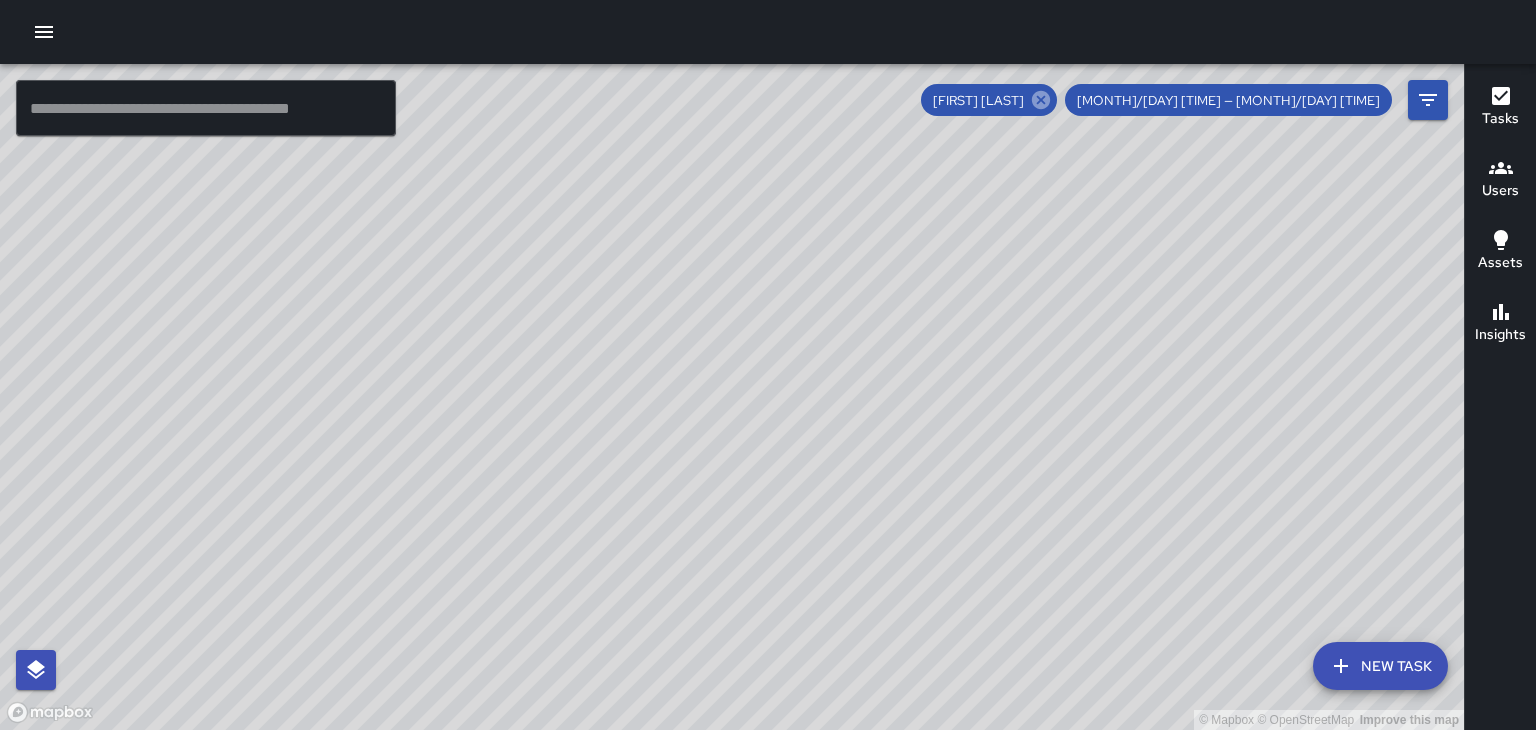 click 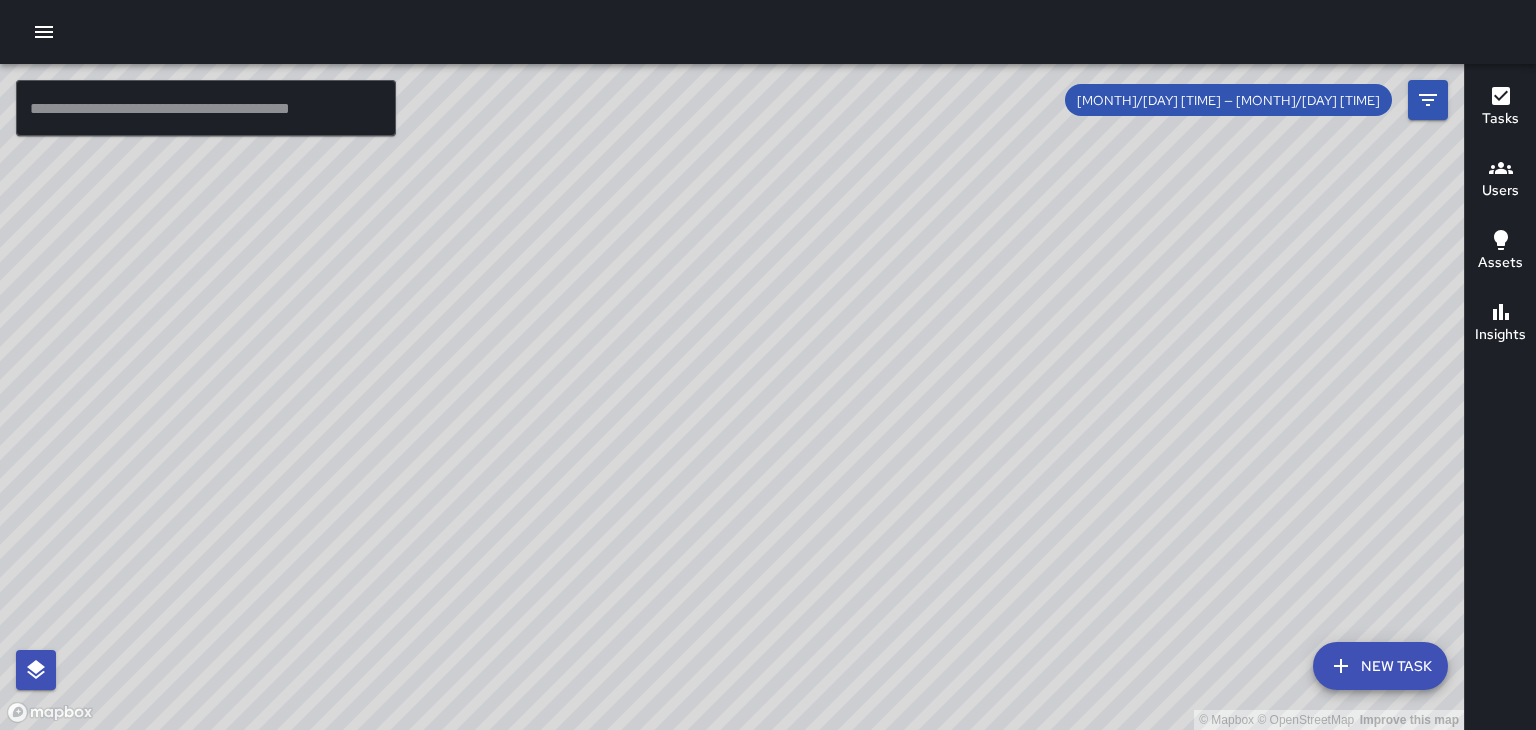 click on "Users" at bounding box center (1500, 191) 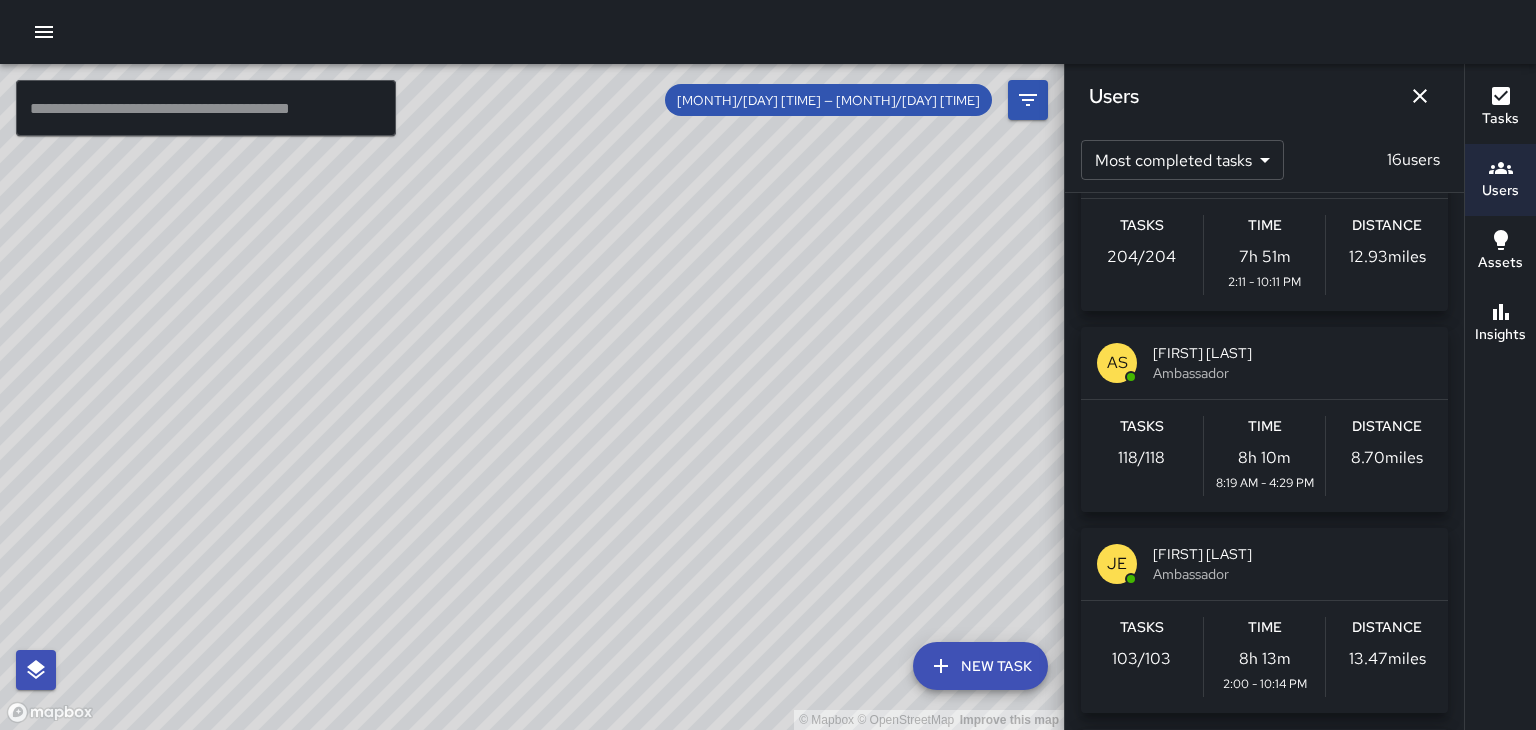 scroll, scrollTop: 288, scrollLeft: 0, axis: vertical 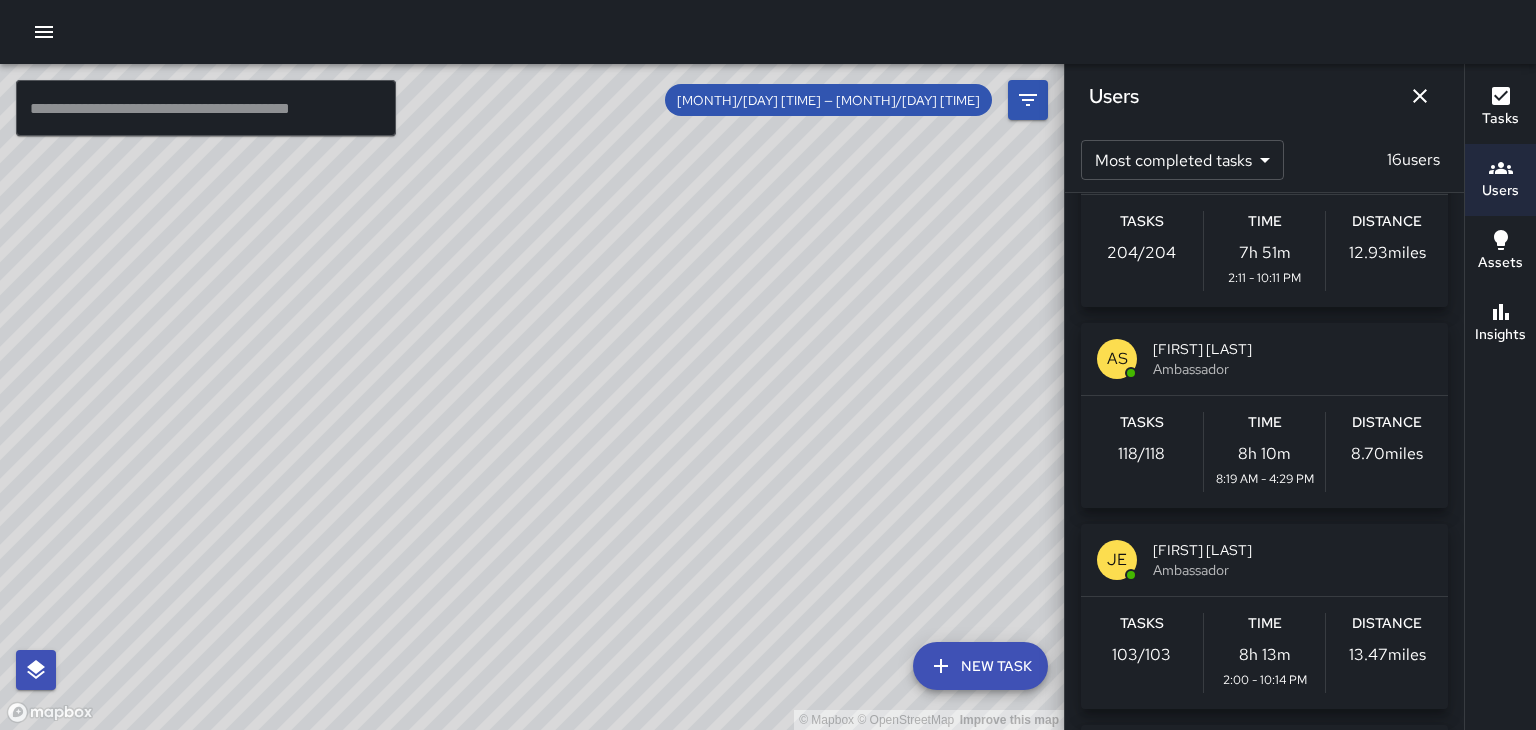 click on "JE [FIRST] [LAST] Ambassador" at bounding box center [1264, 560] 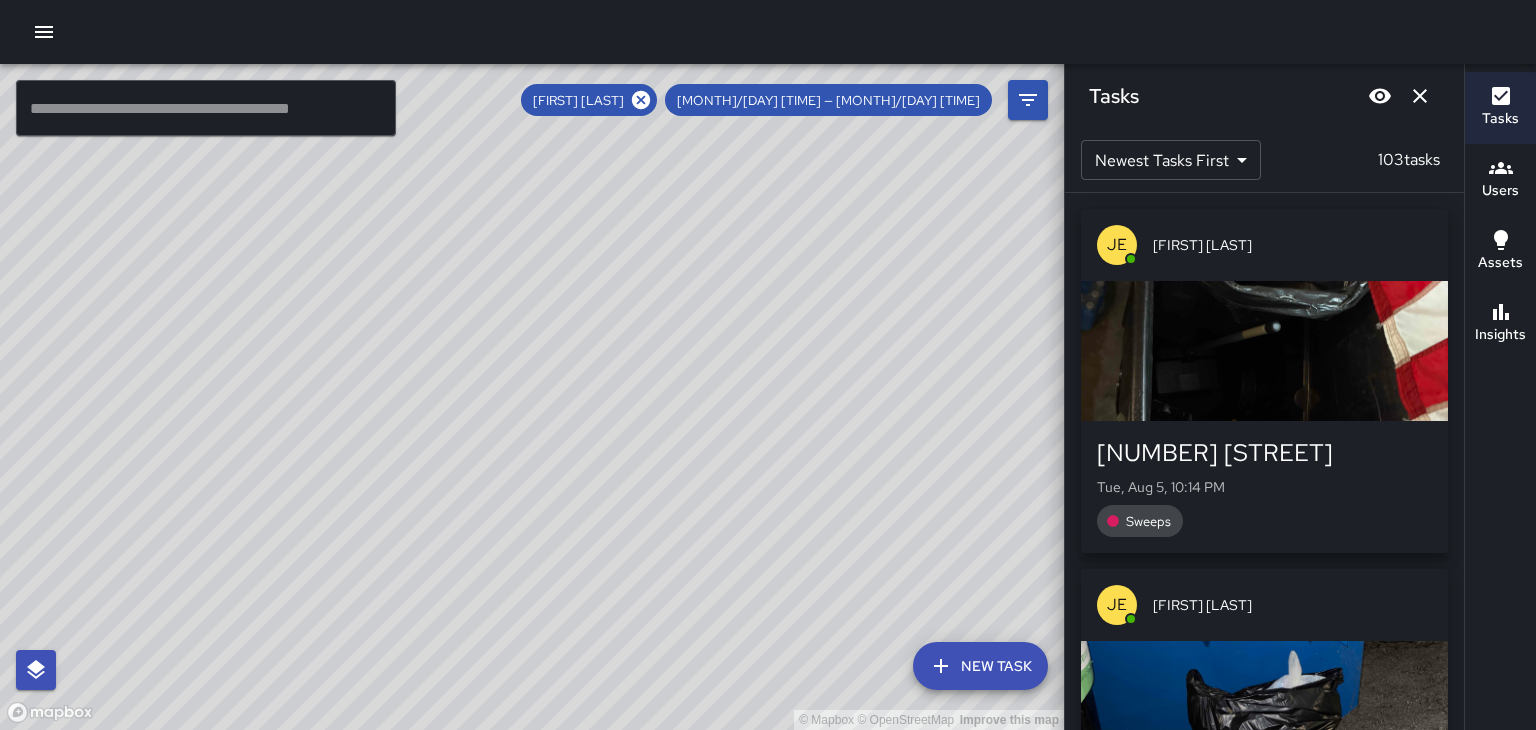 scroll, scrollTop: 0, scrollLeft: 0, axis: both 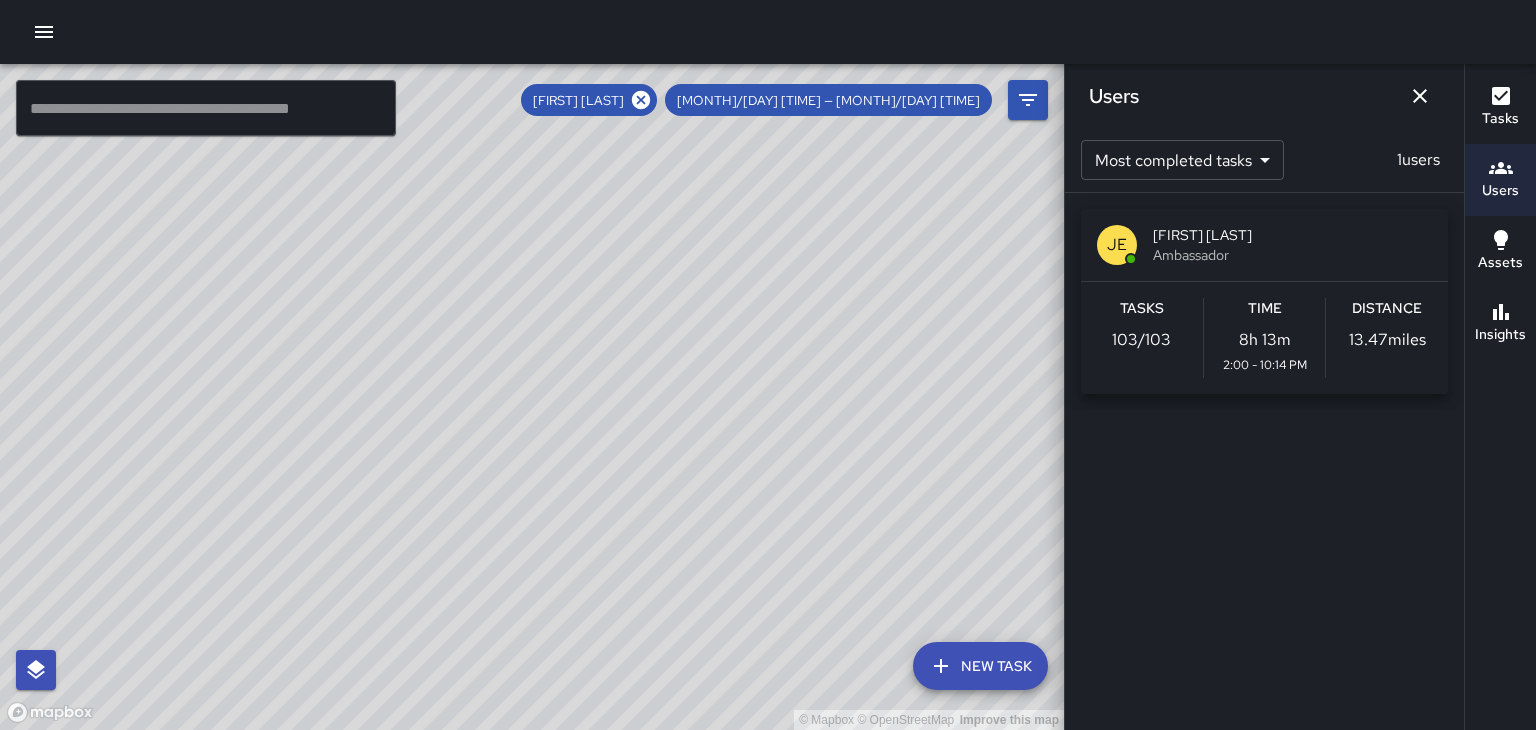 click at bounding box center [1420, 96] 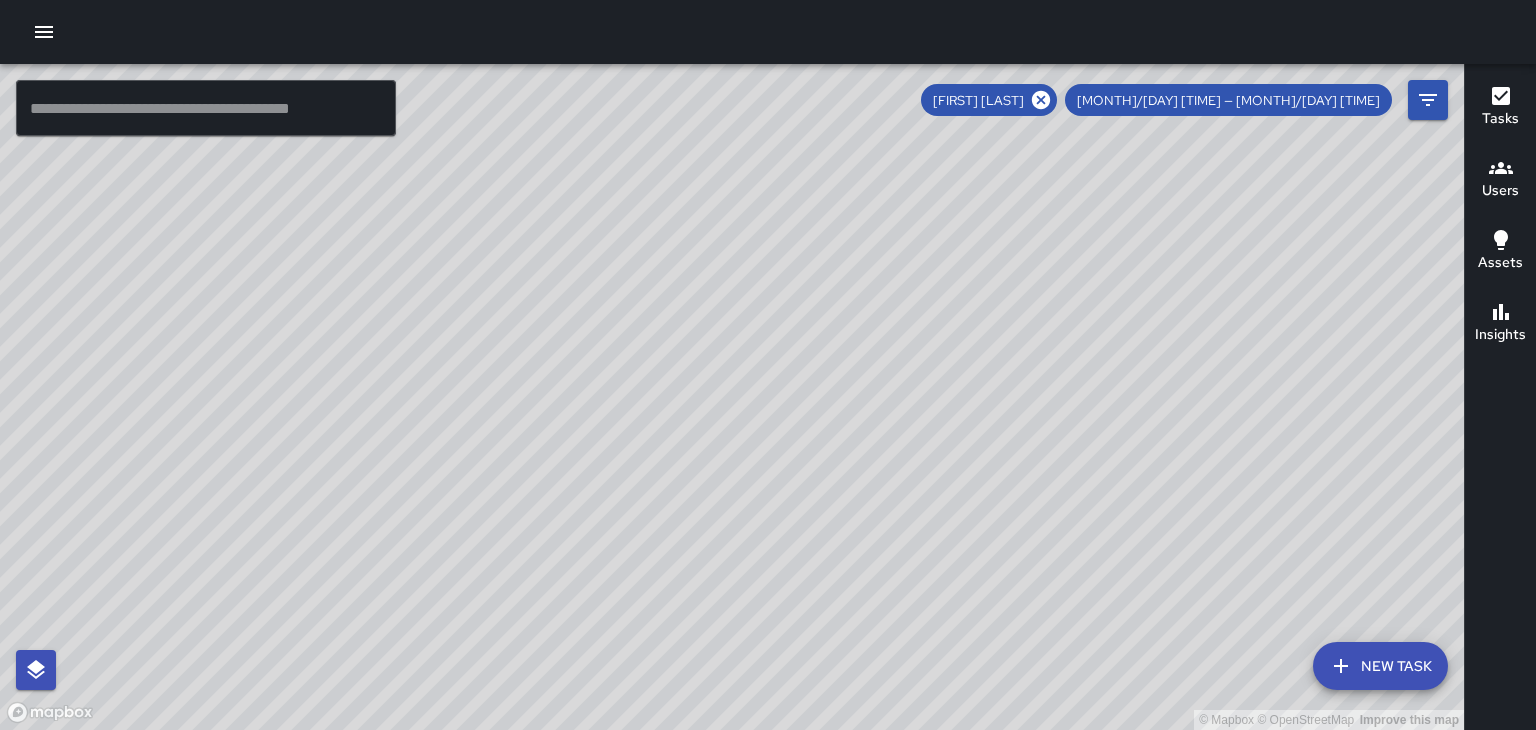 click on "[FIRST] [LAST]" at bounding box center [989, 100] 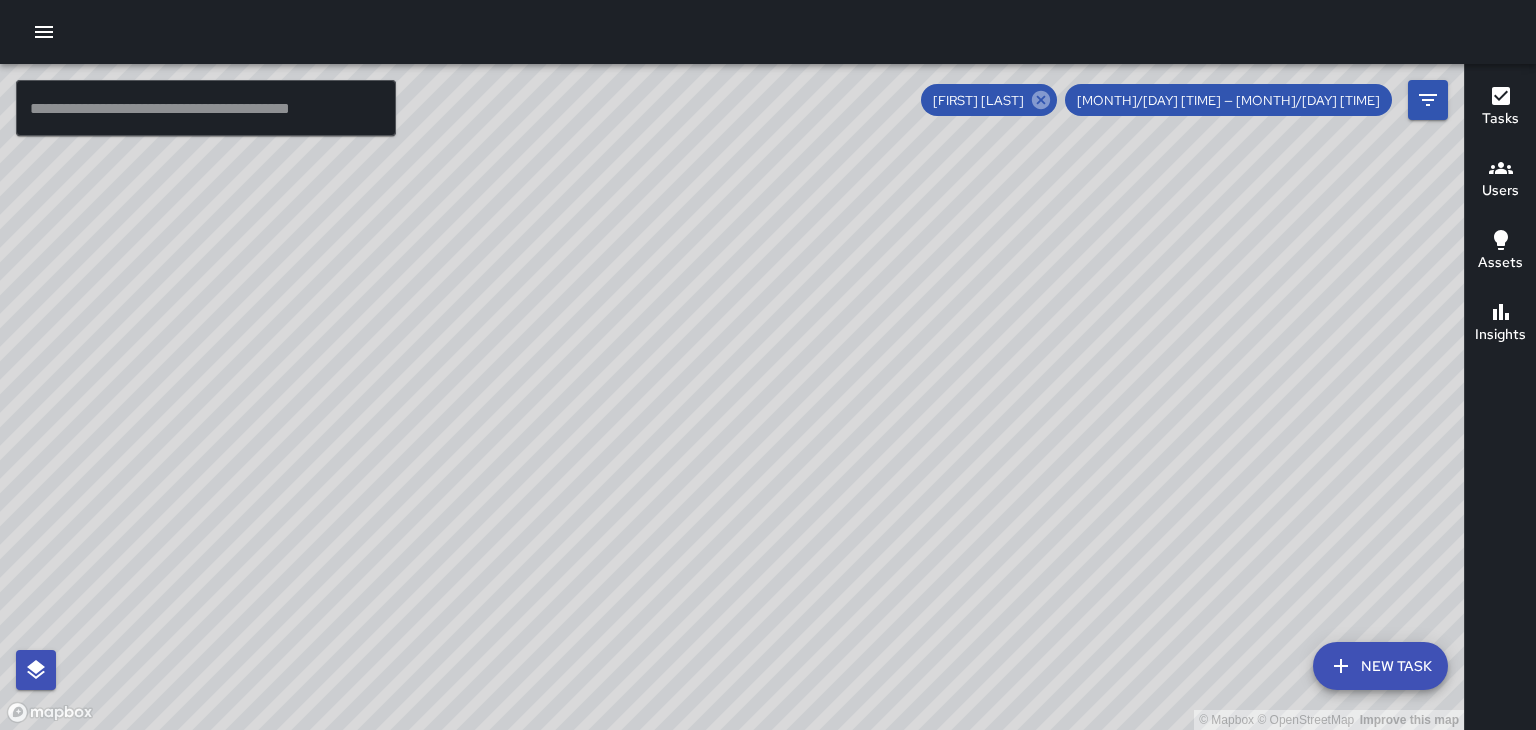 click 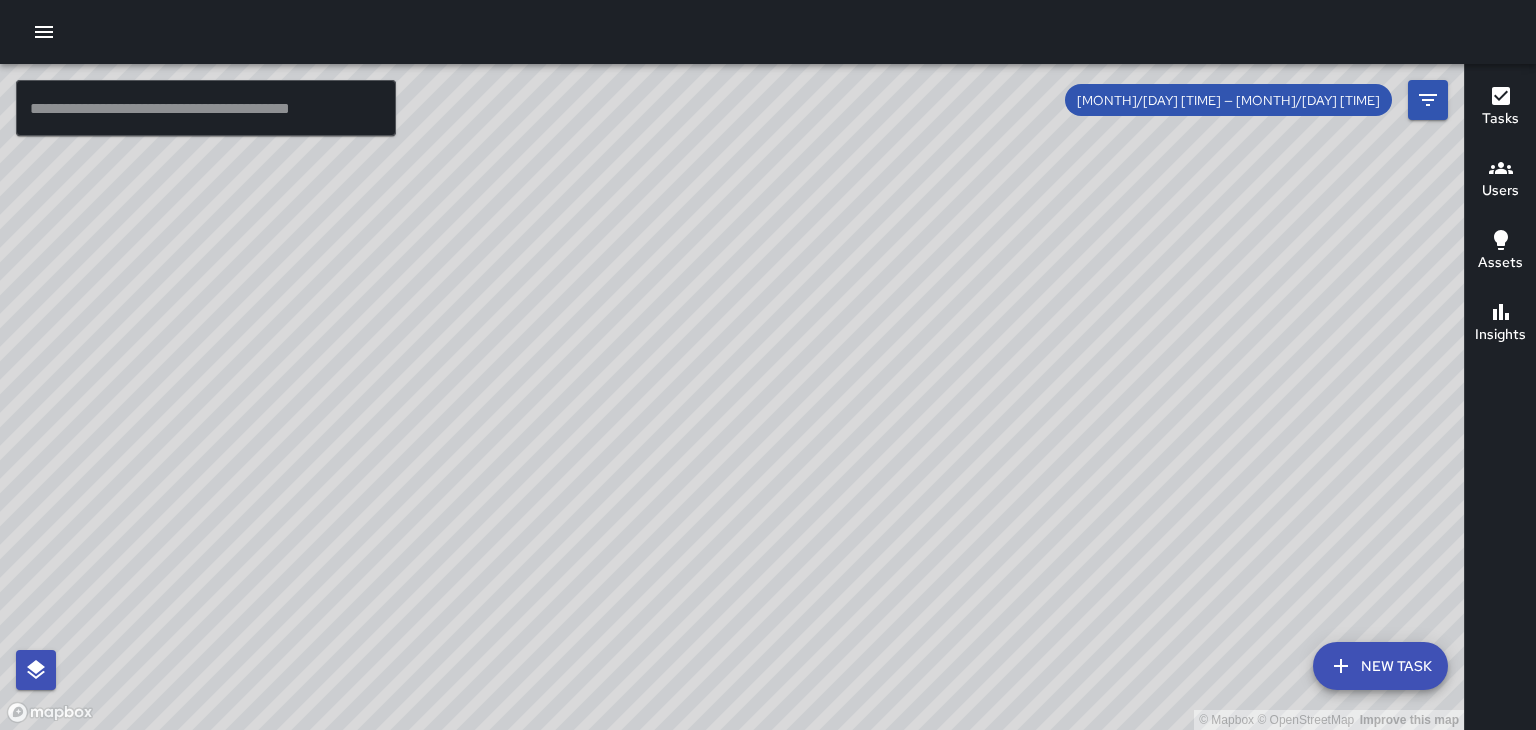 click on "[MONTH]/[DAY] [TIME] — [MONTH]/[DAY] [TIME]" at bounding box center (1228, 100) 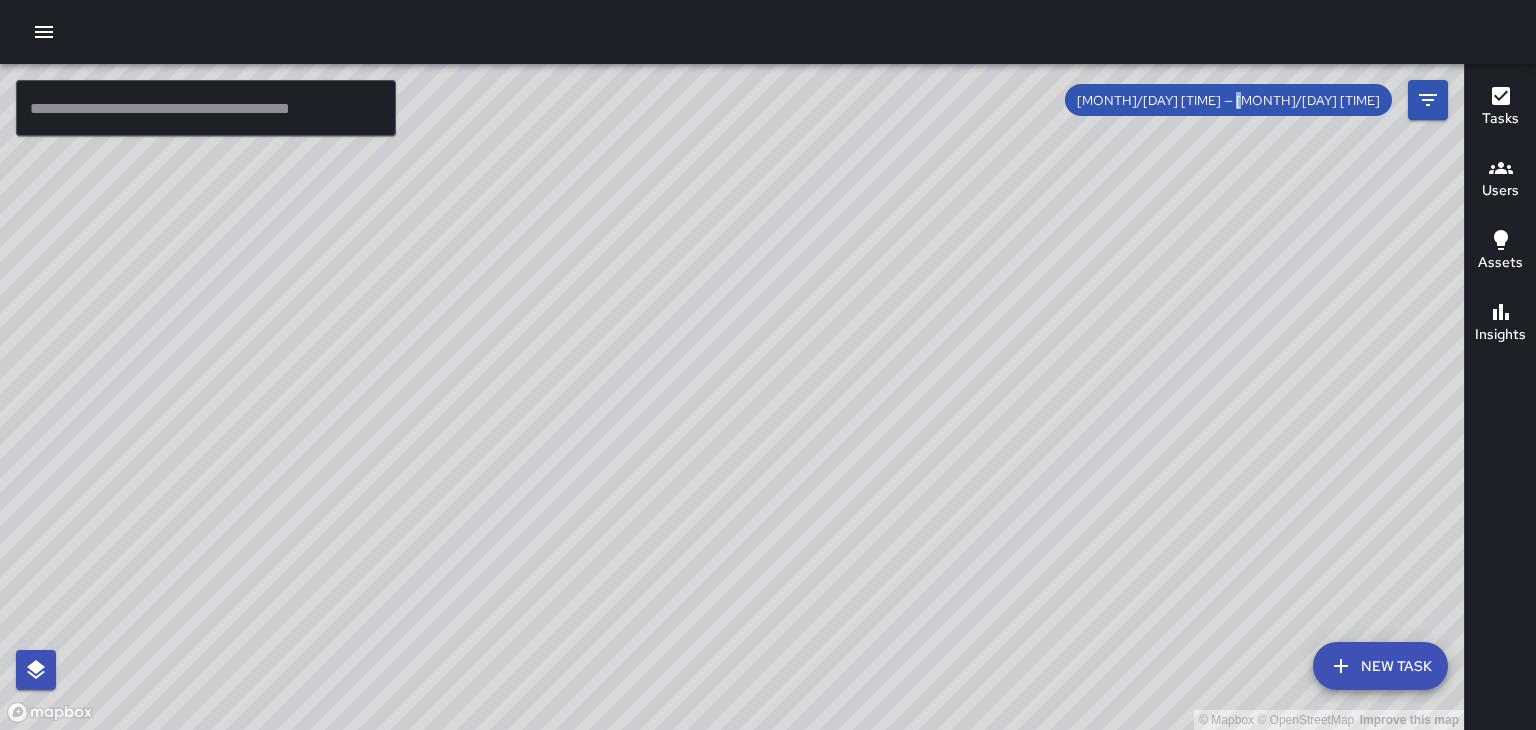 click on "[MONTH]/[DAY] [TIME] — [MONTH]/[DAY] [TIME]" at bounding box center (1228, 100) 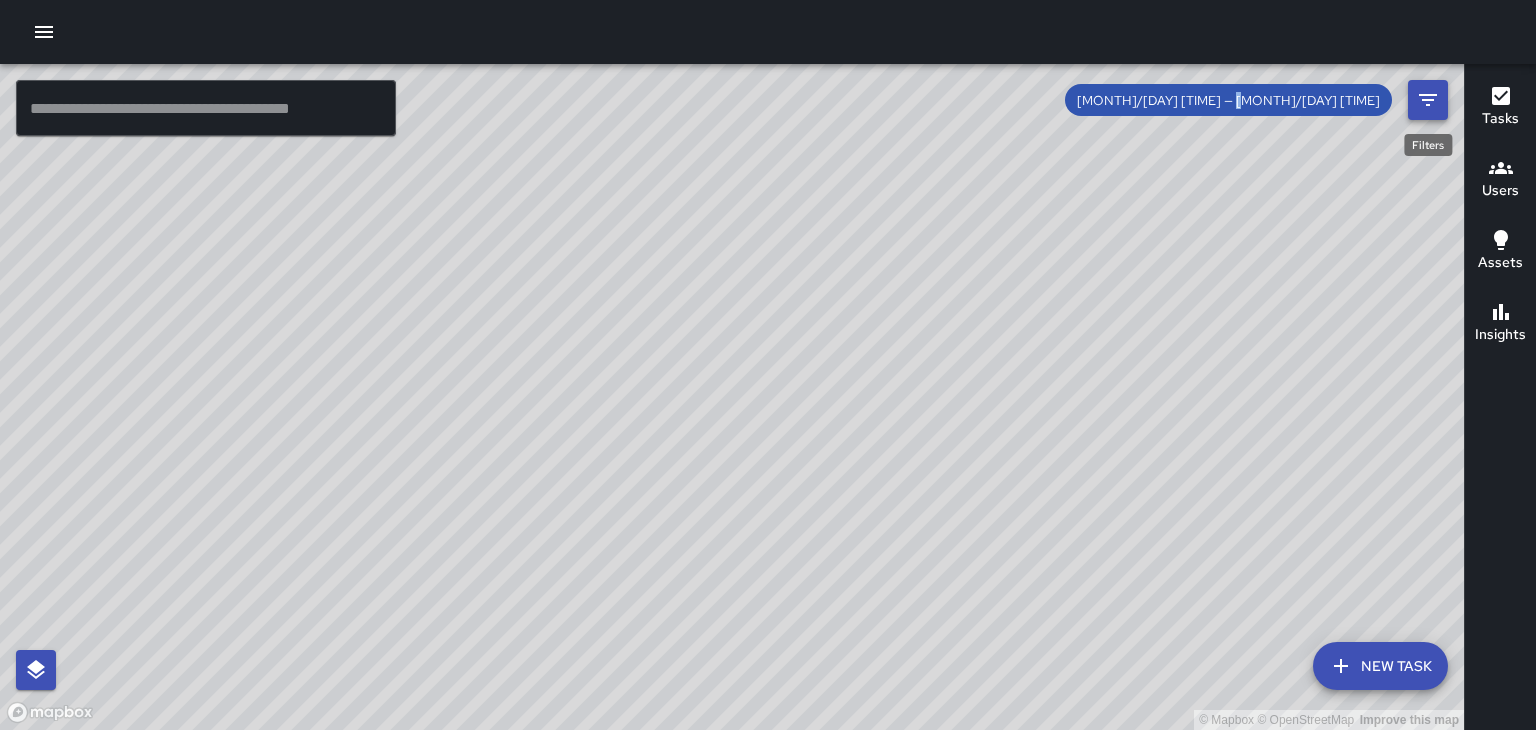 click 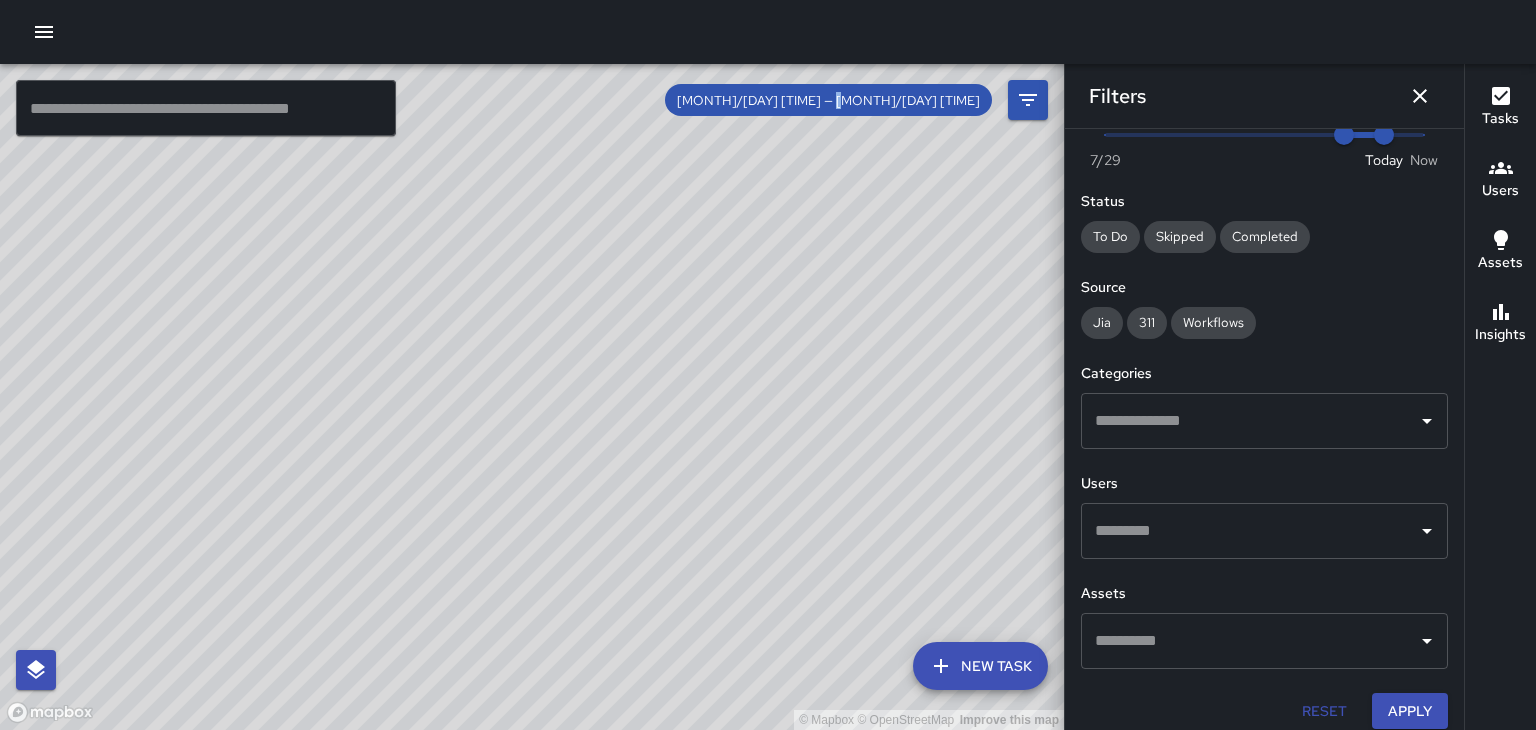 scroll, scrollTop: 64, scrollLeft: 0, axis: vertical 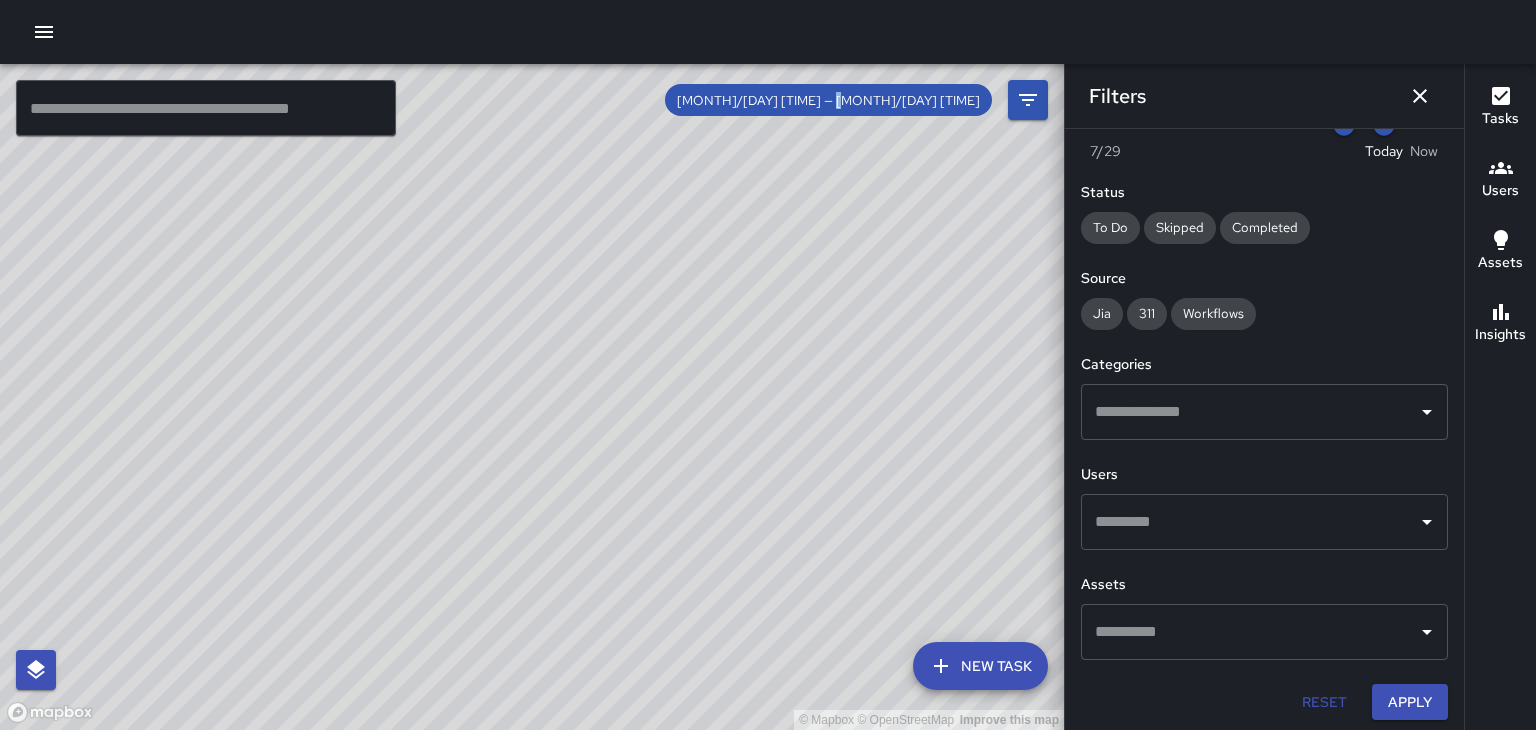 click at bounding box center [1249, 522] 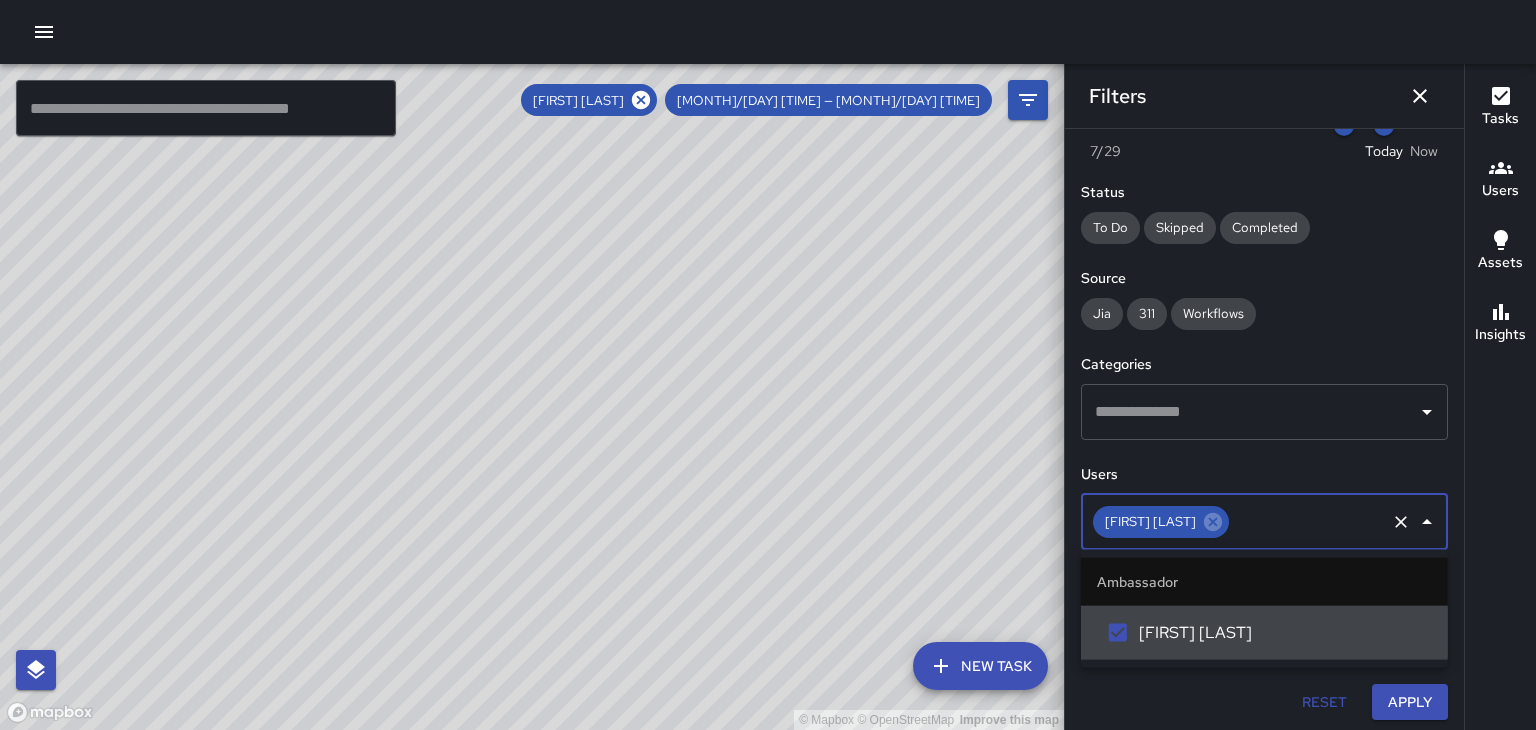 scroll, scrollTop: 0, scrollLeft: 0, axis: both 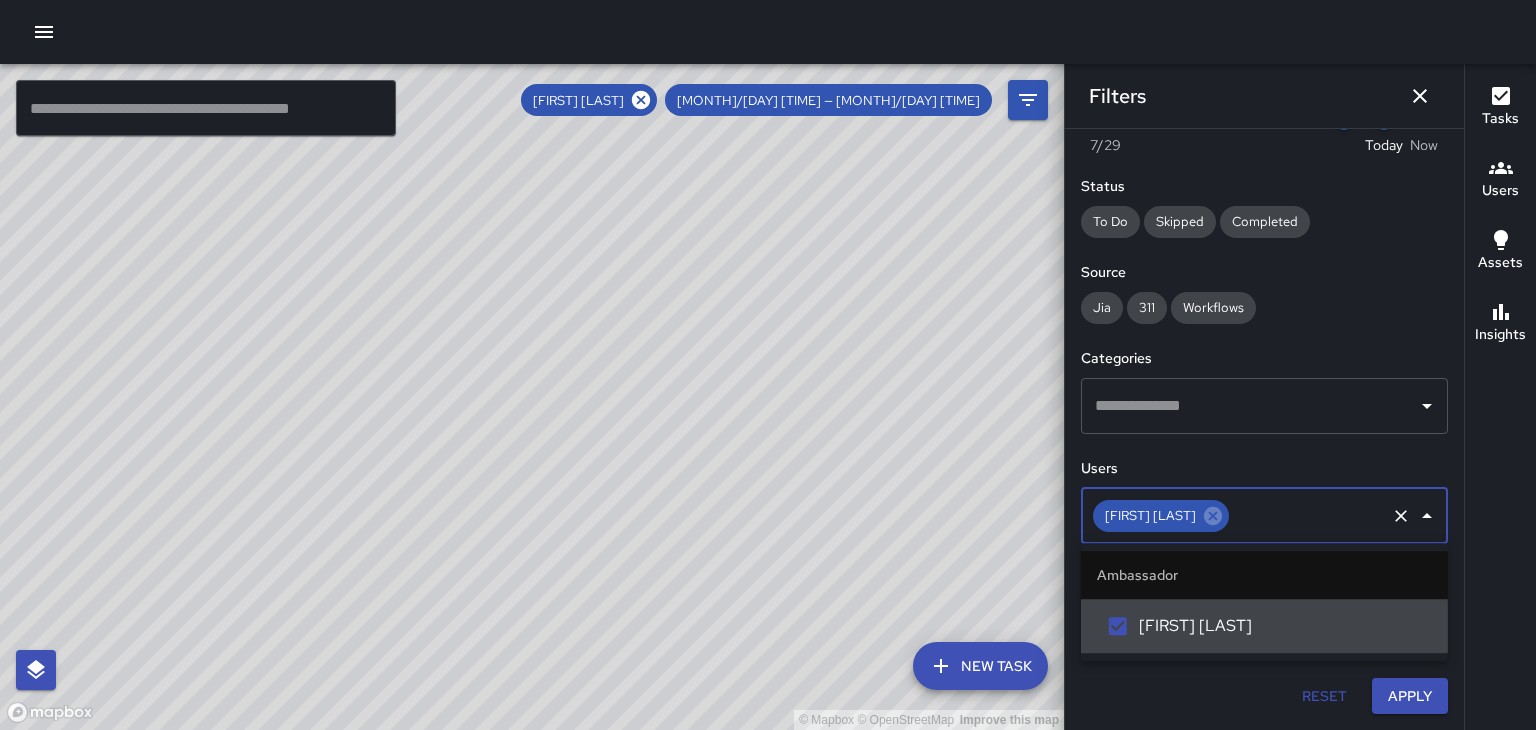 click on "[FIRST] [LAST] ​" at bounding box center [1264, 516] 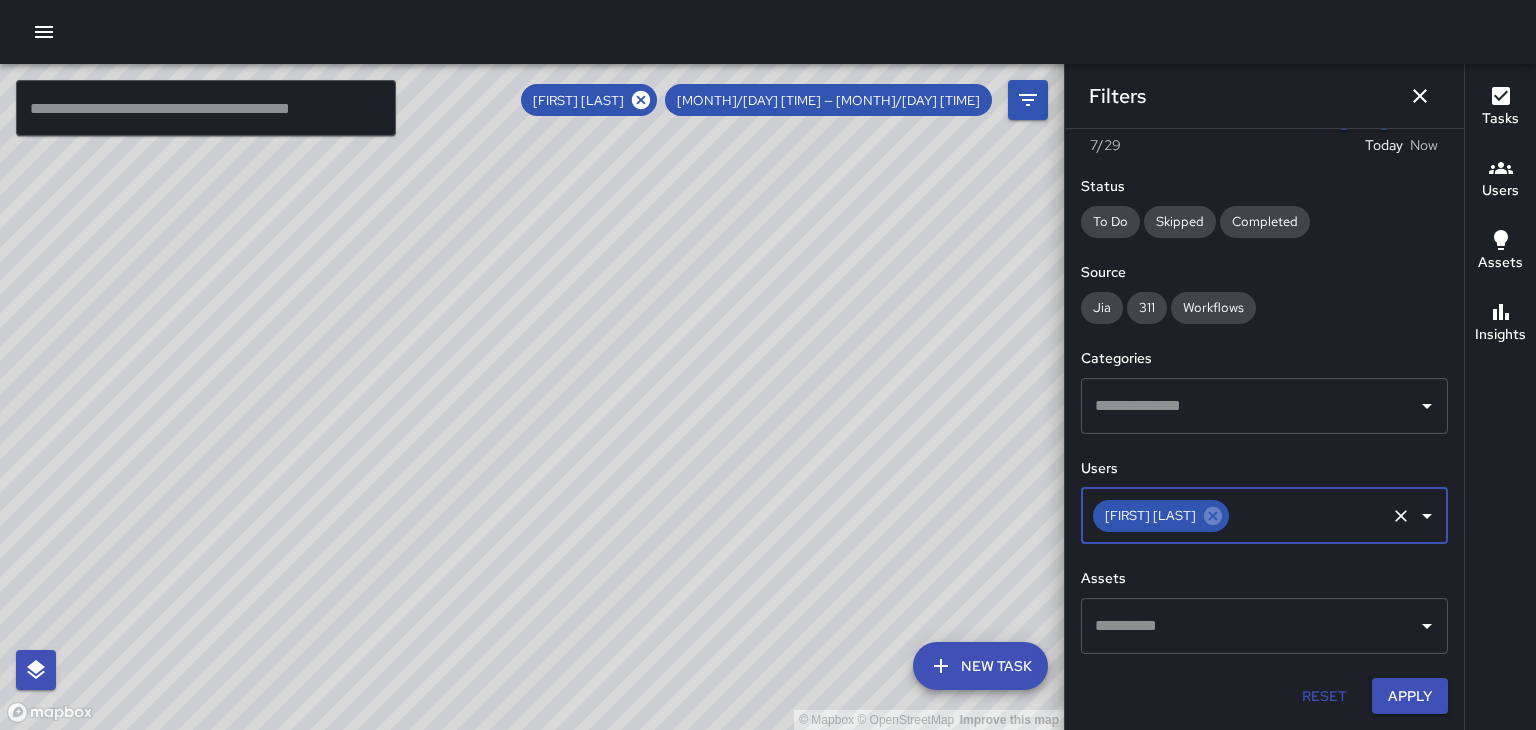 click 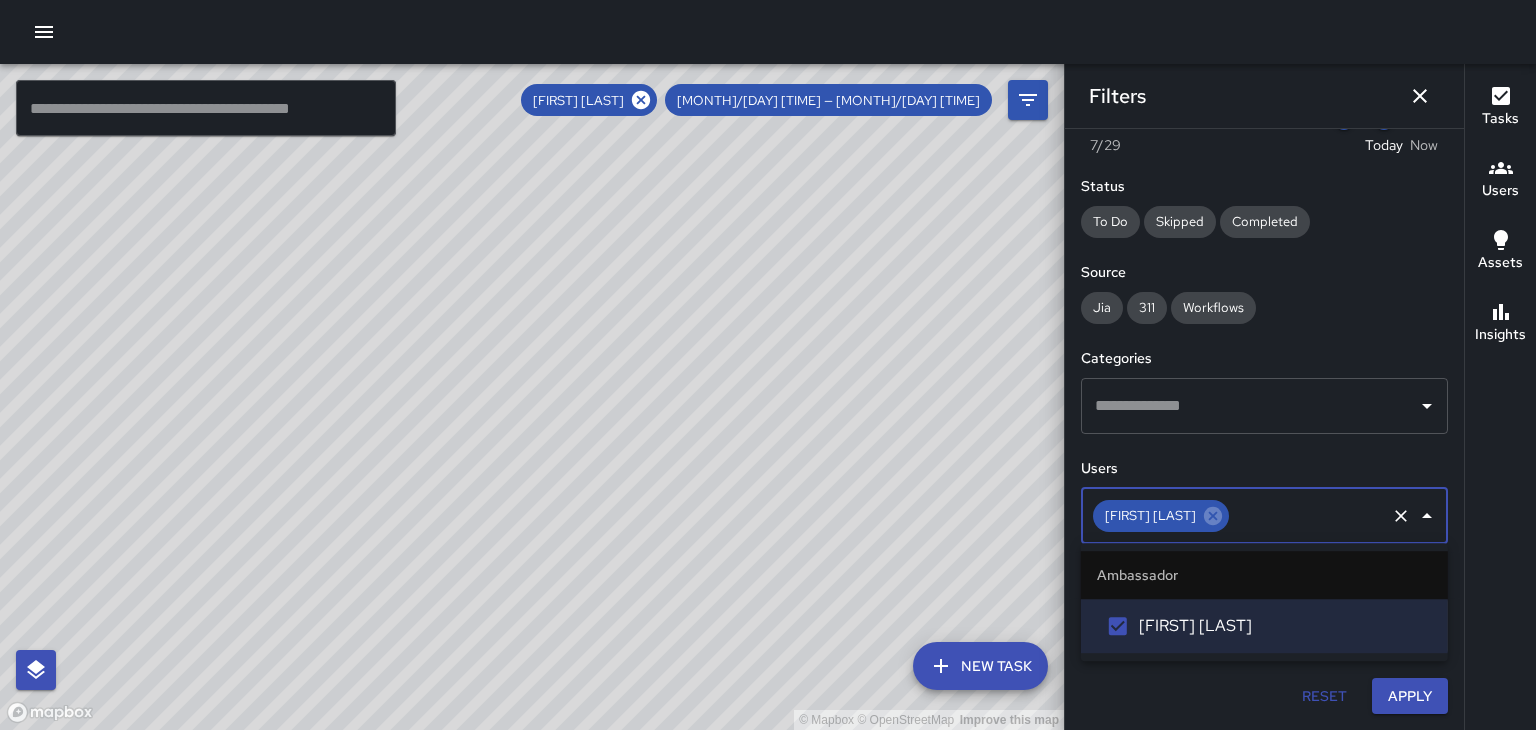 click on "[FIRST] [LAST] ​" at bounding box center [1264, 516] 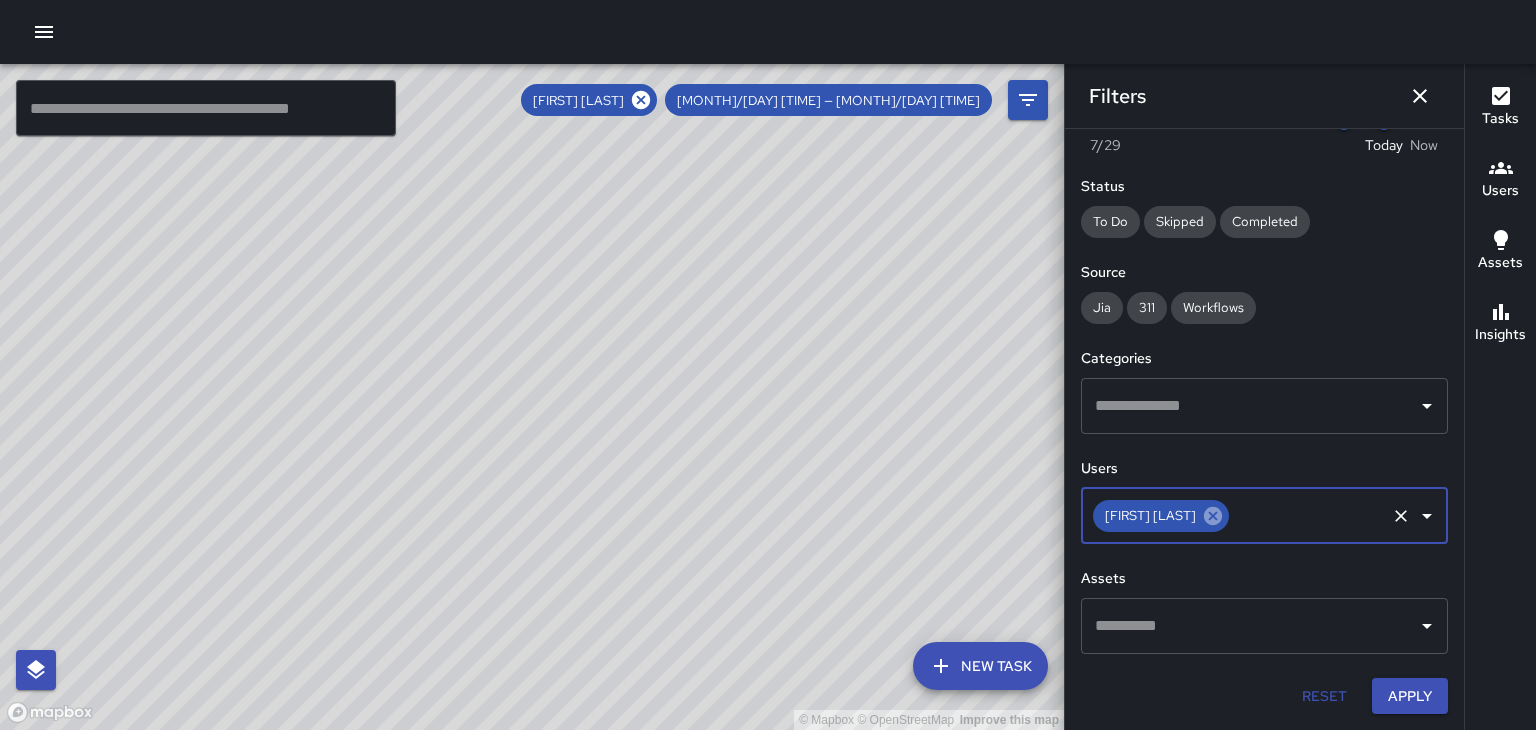 click 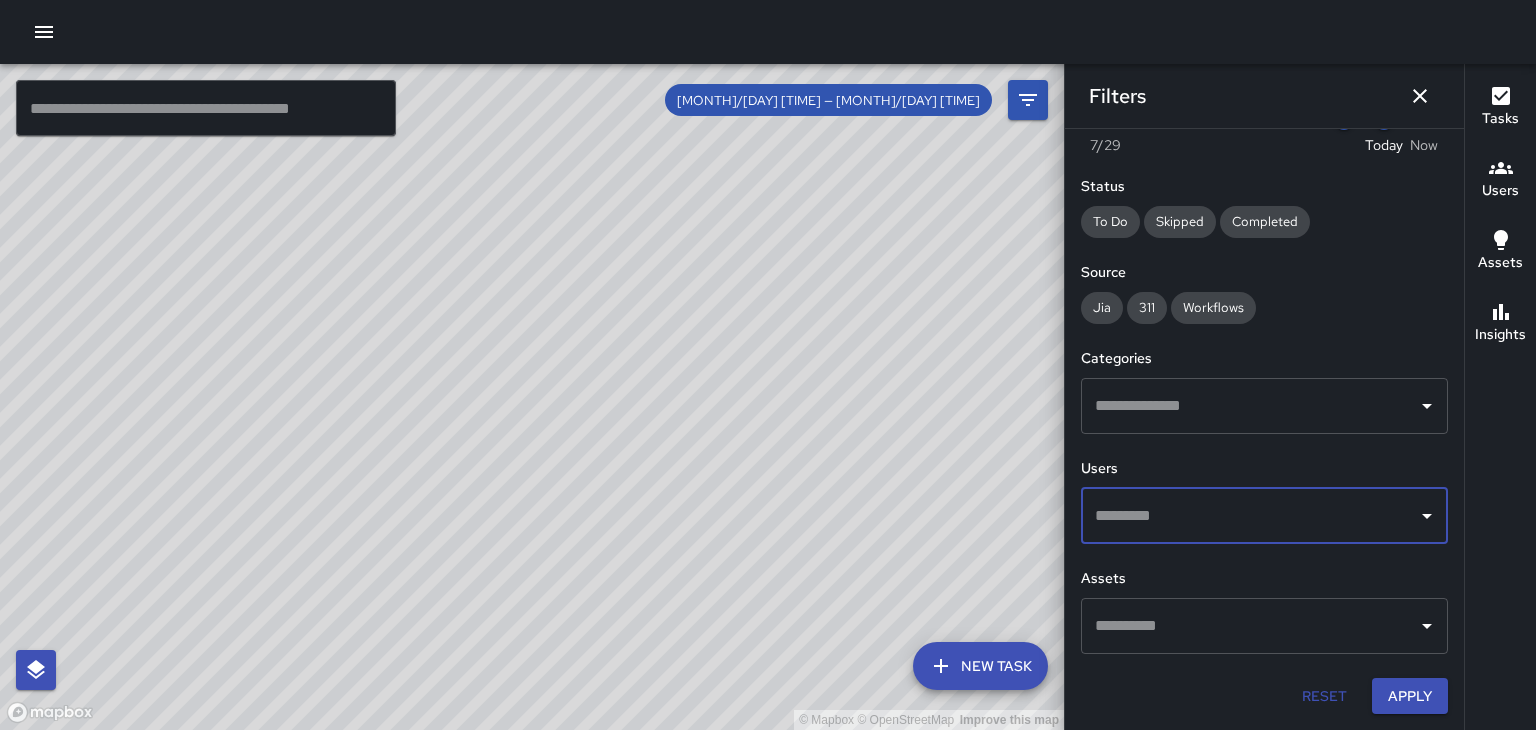 click on "Assets" at bounding box center (1500, 263) 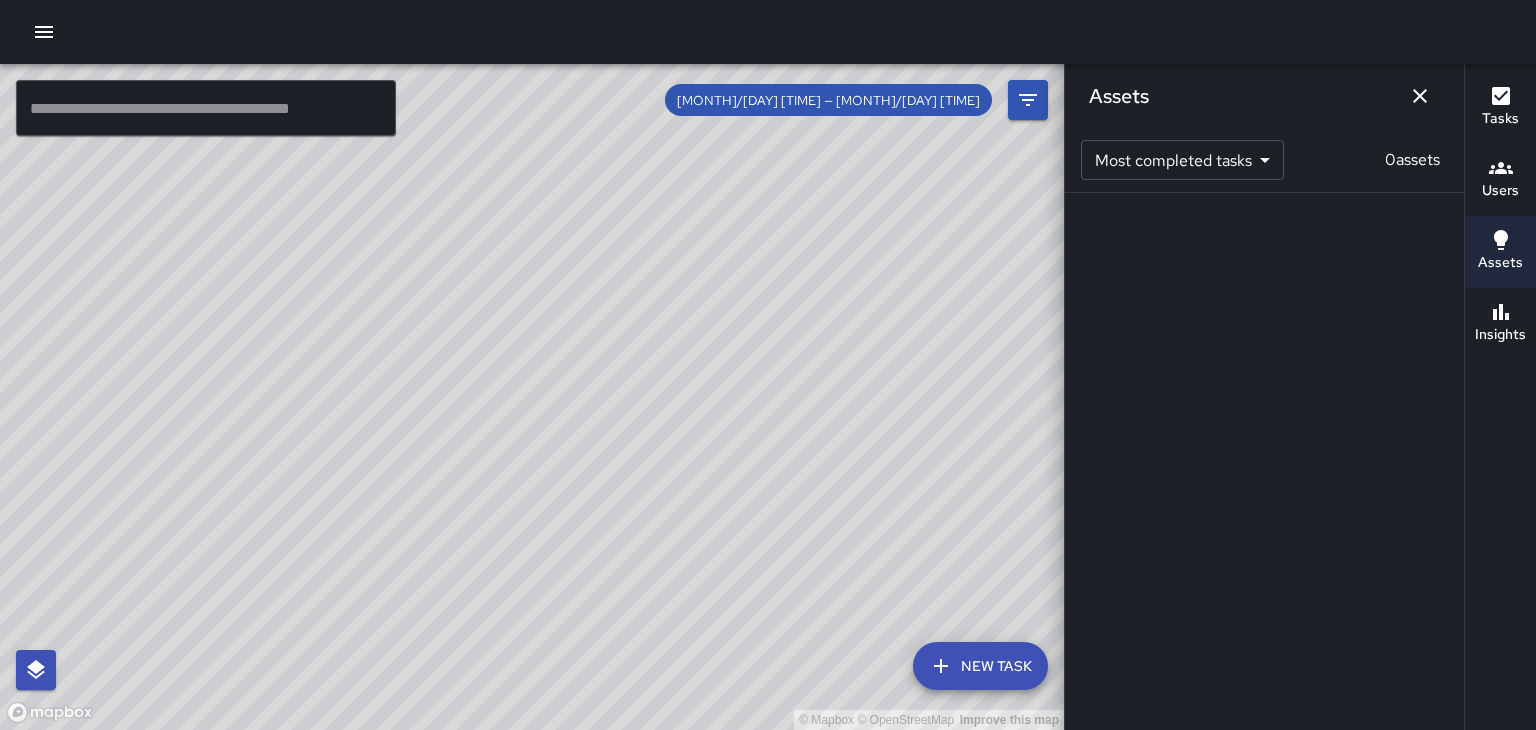 click 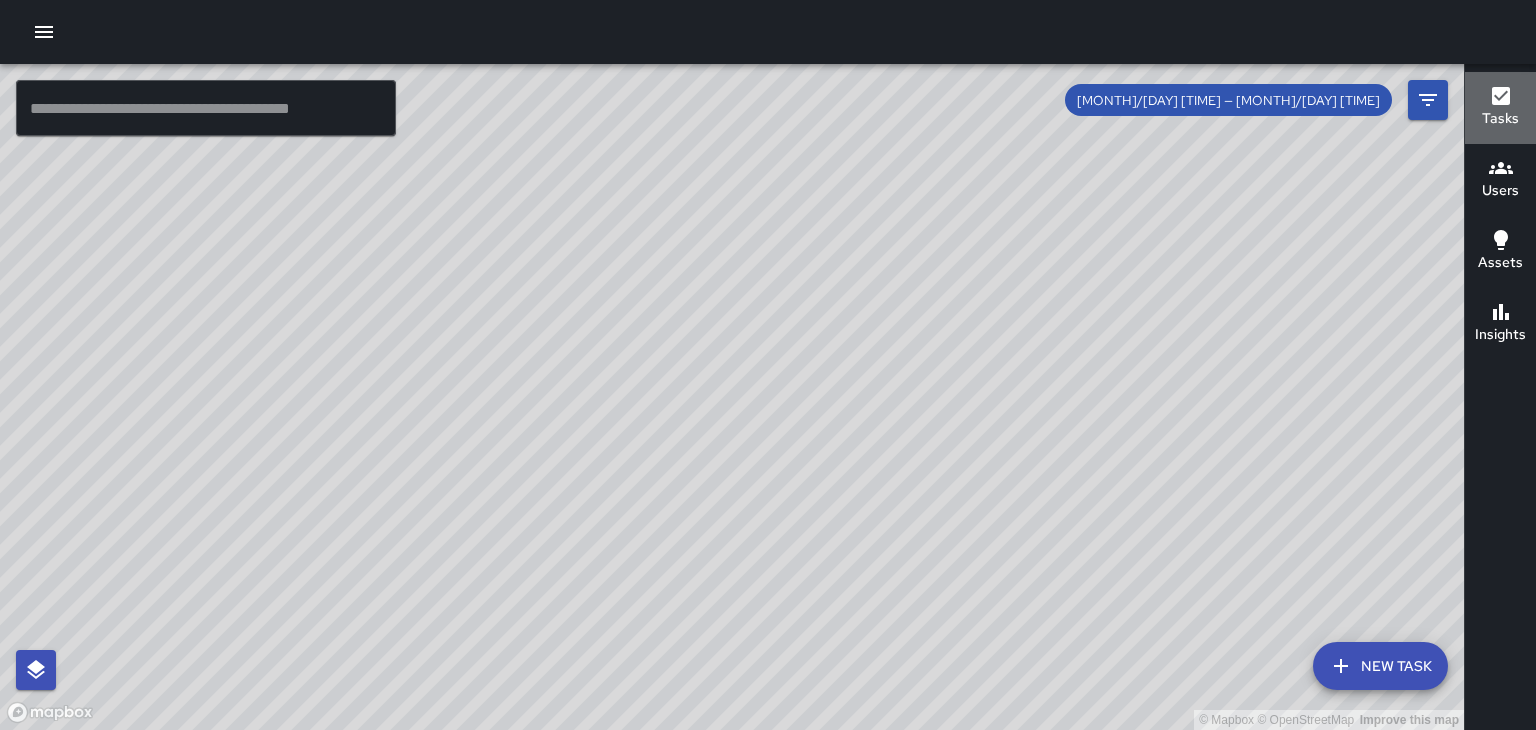 click 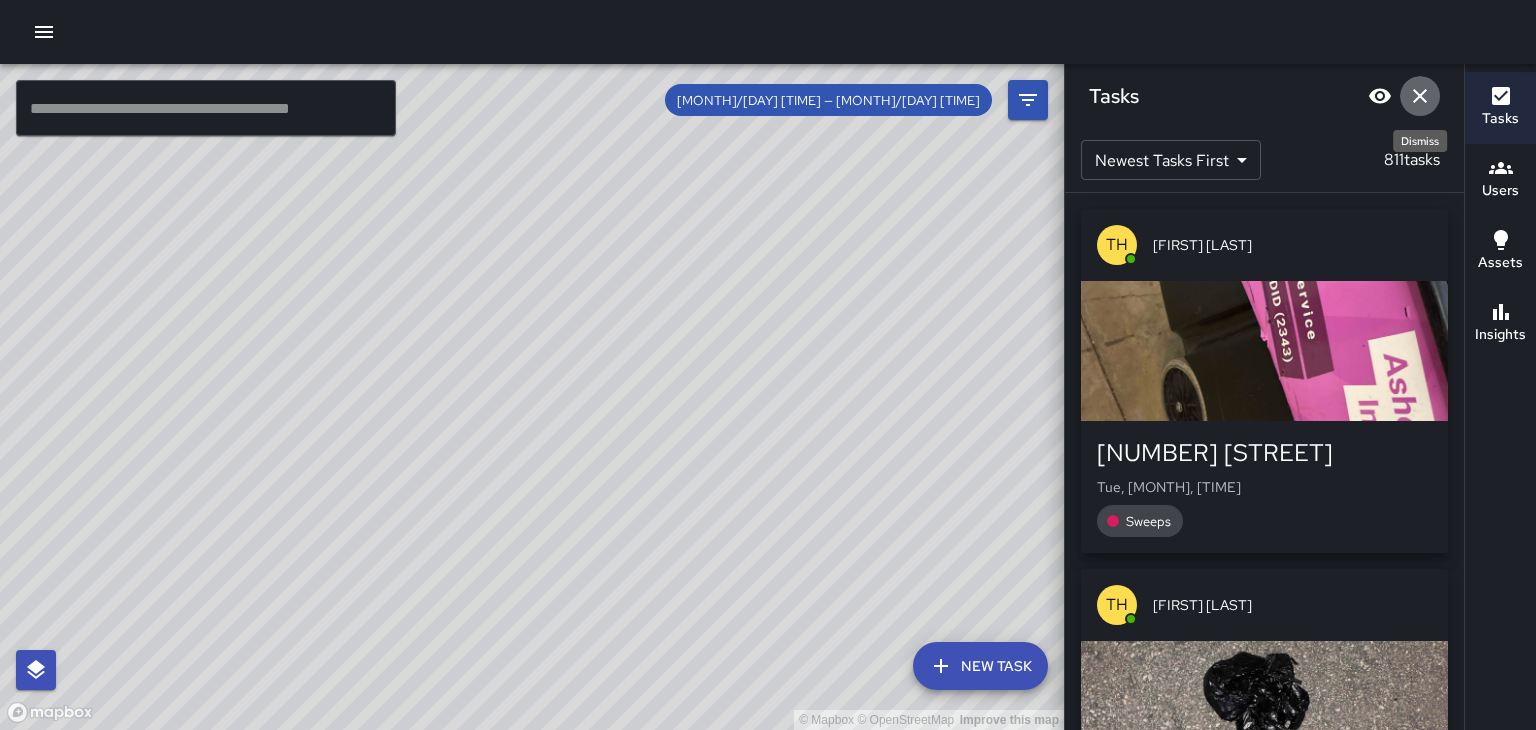 click 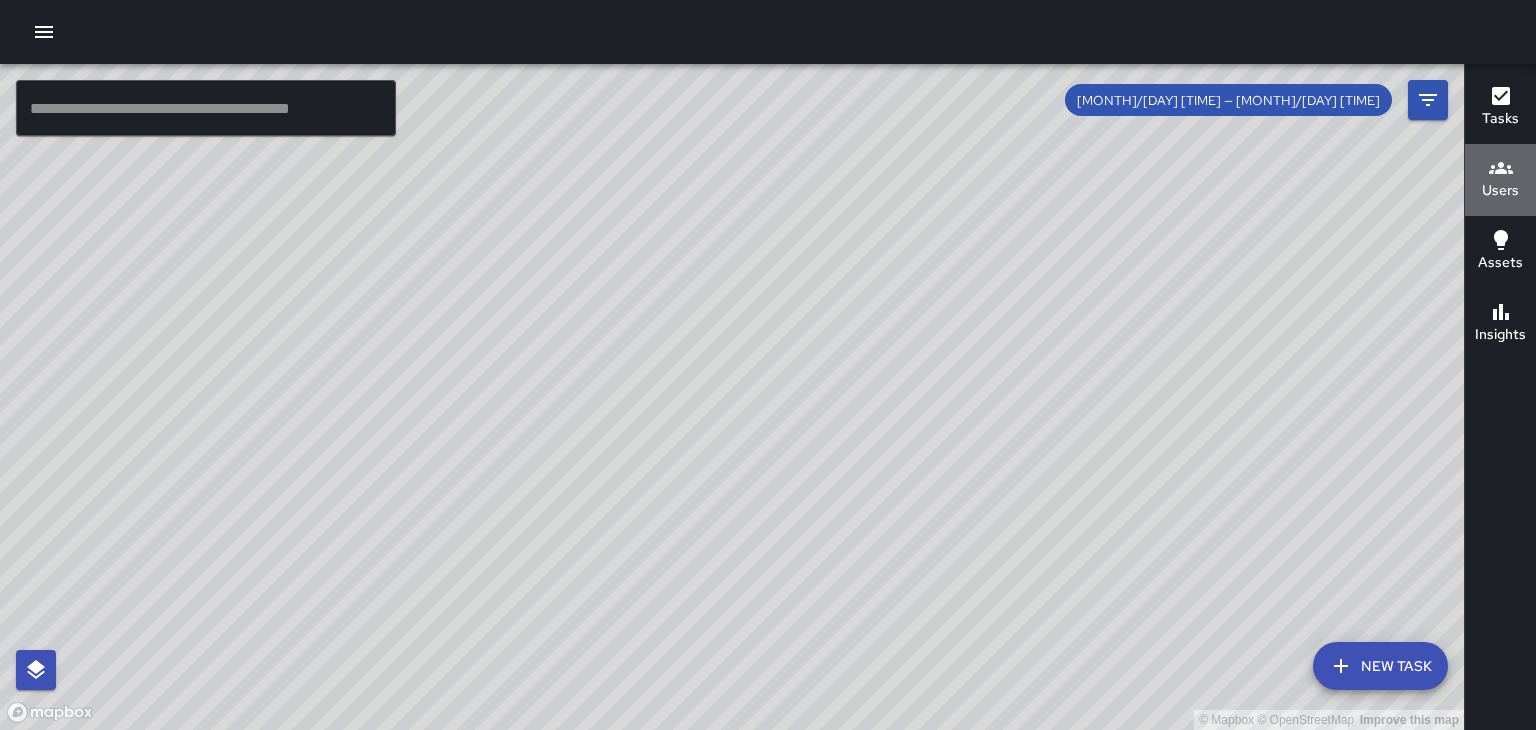 click on "Users" at bounding box center [1500, 180] 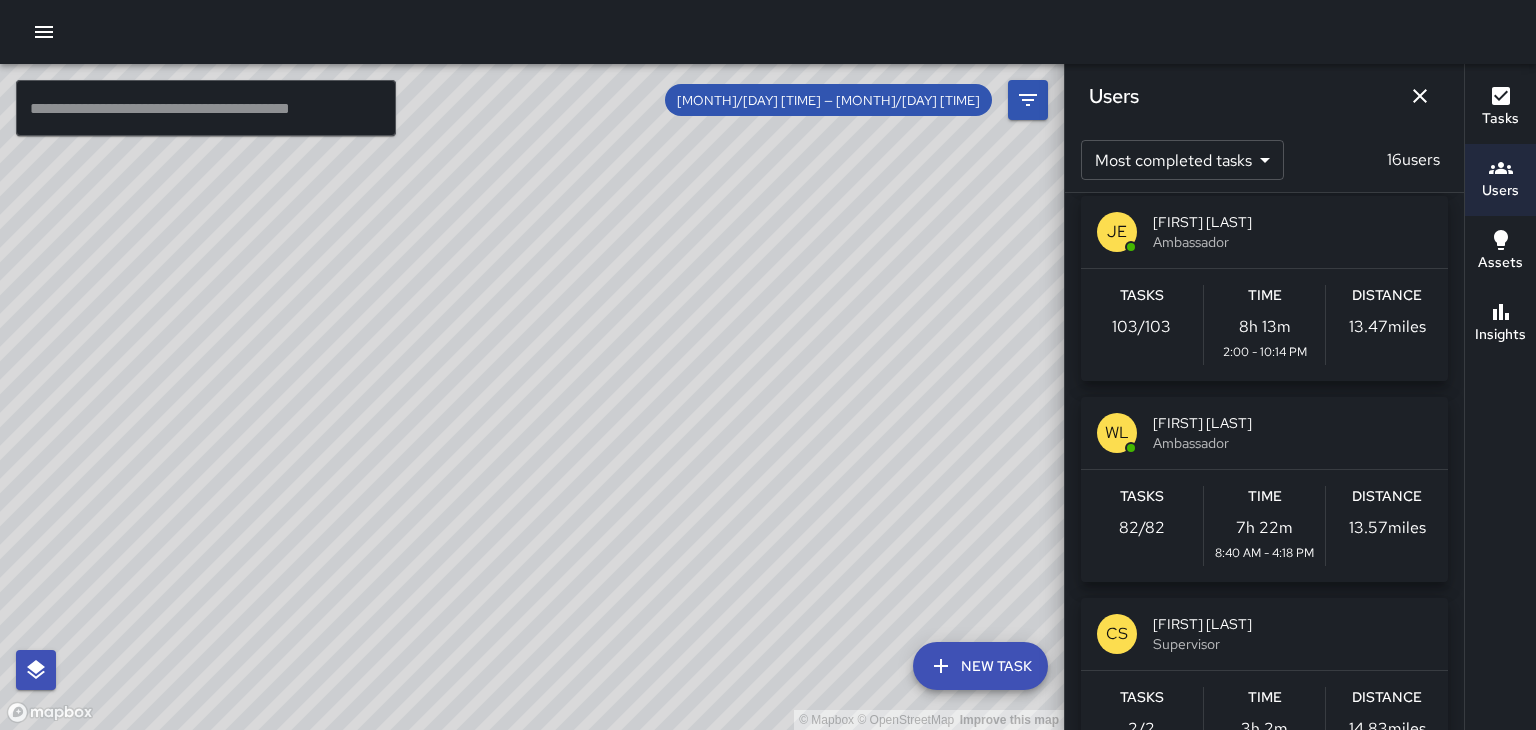scroll, scrollTop: 616, scrollLeft: 0, axis: vertical 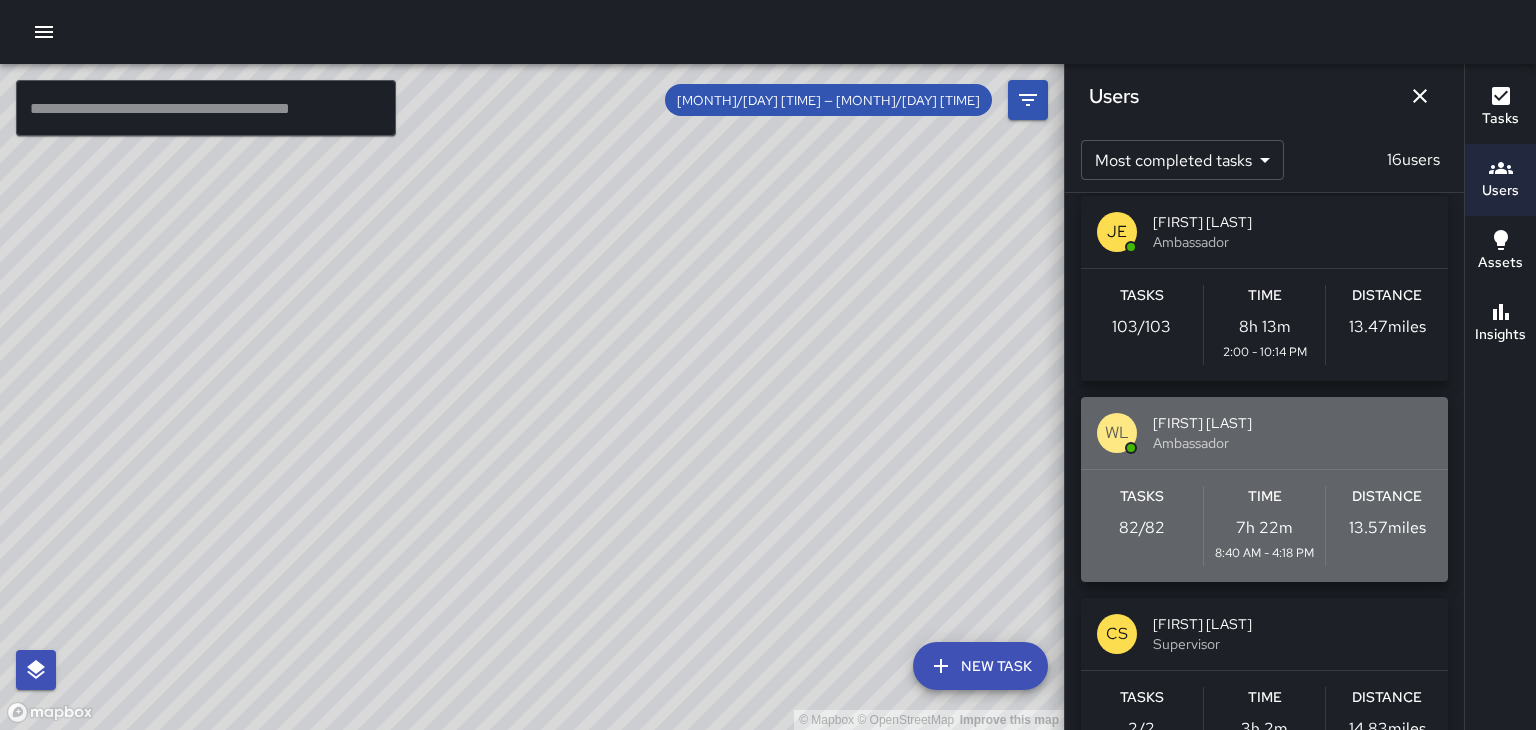 click on "[FIRST] [LAST]" at bounding box center [1292, 423] 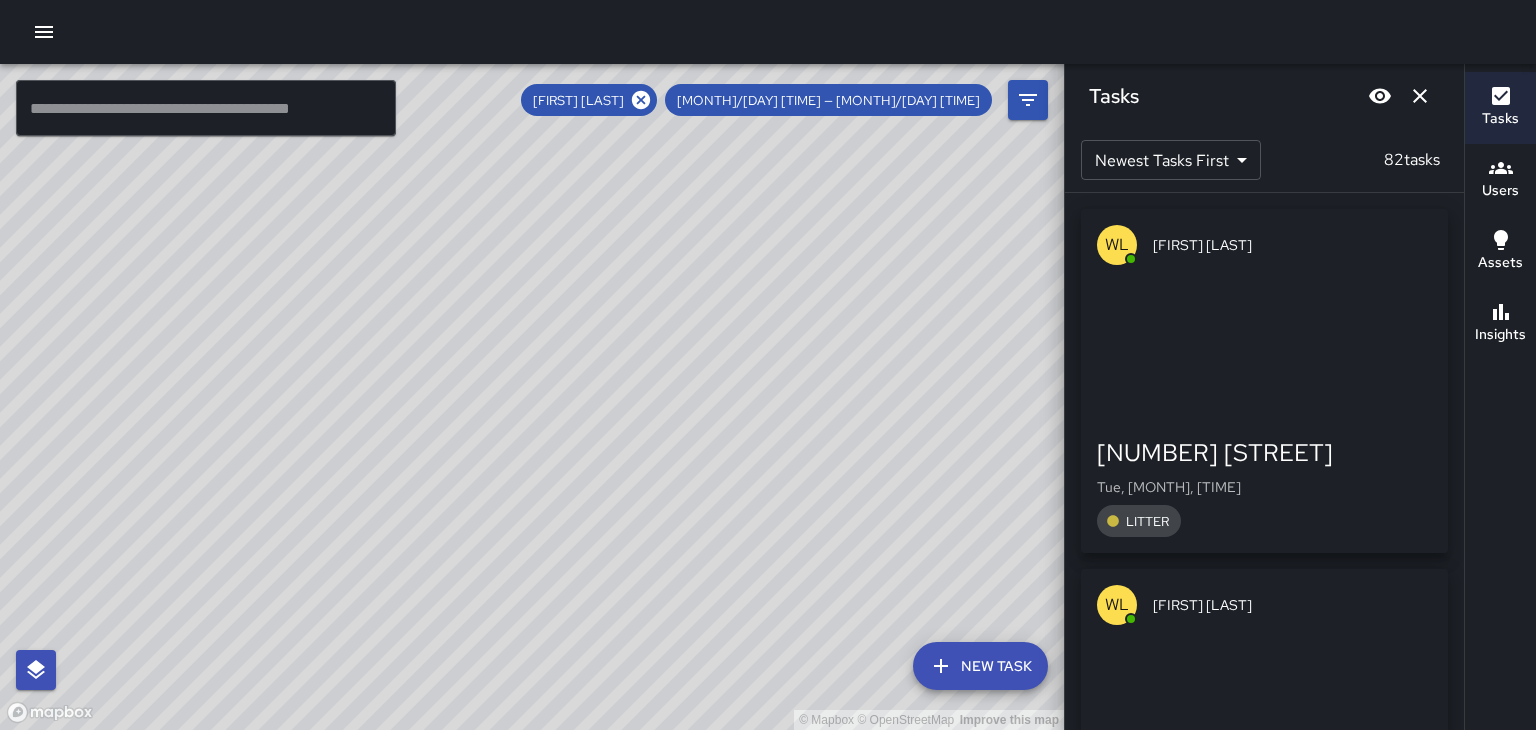 scroll, scrollTop: 0, scrollLeft: 0, axis: both 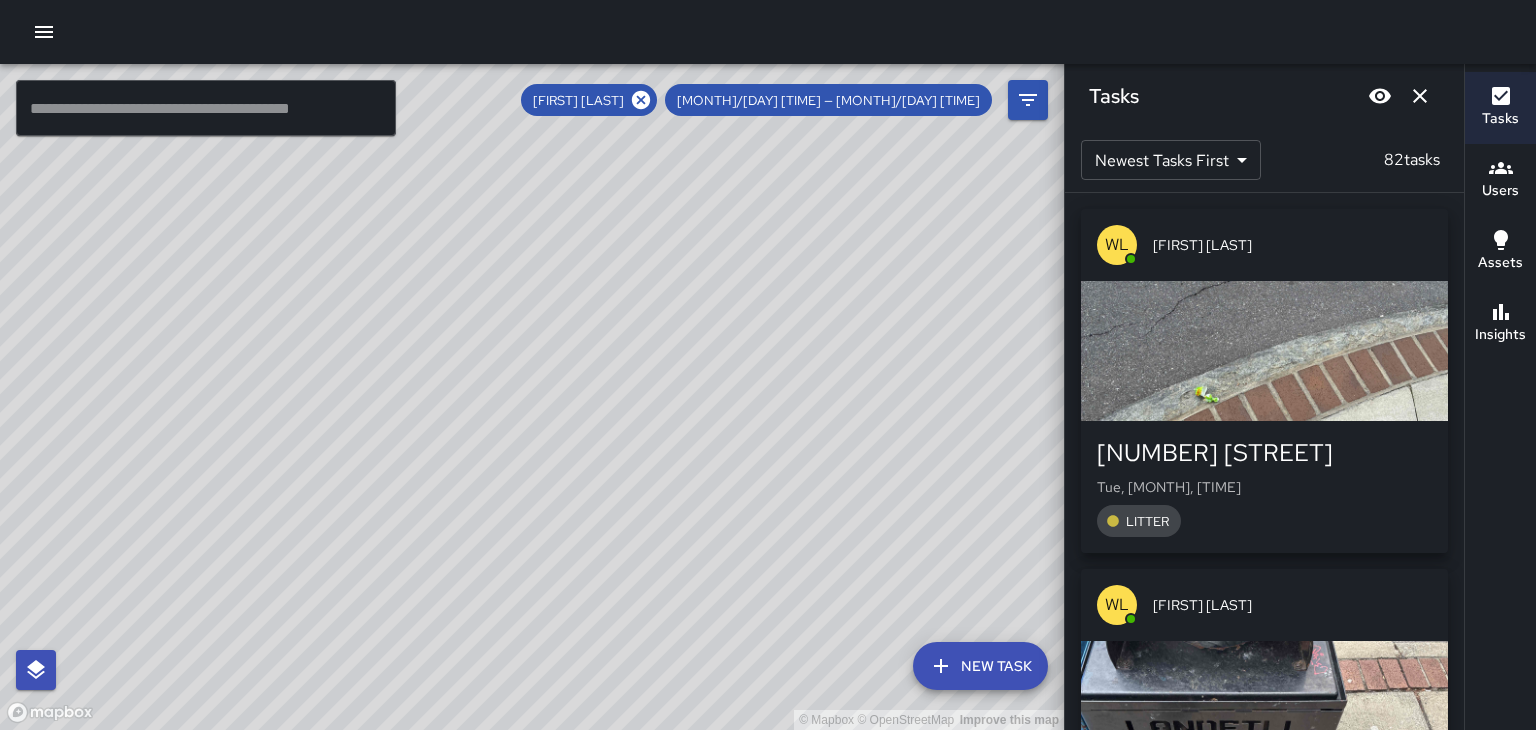 click at bounding box center (1264, 351) 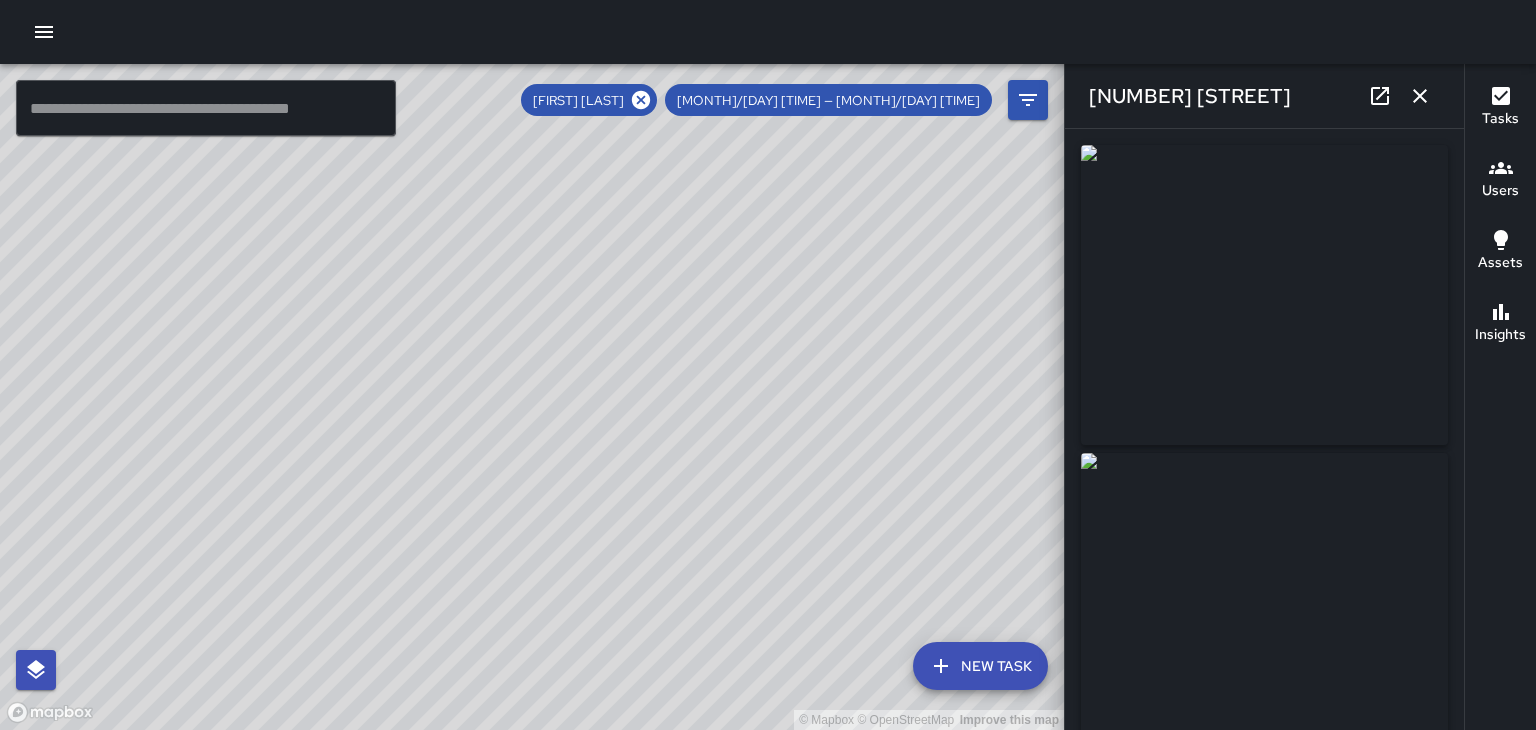 type on "**********" 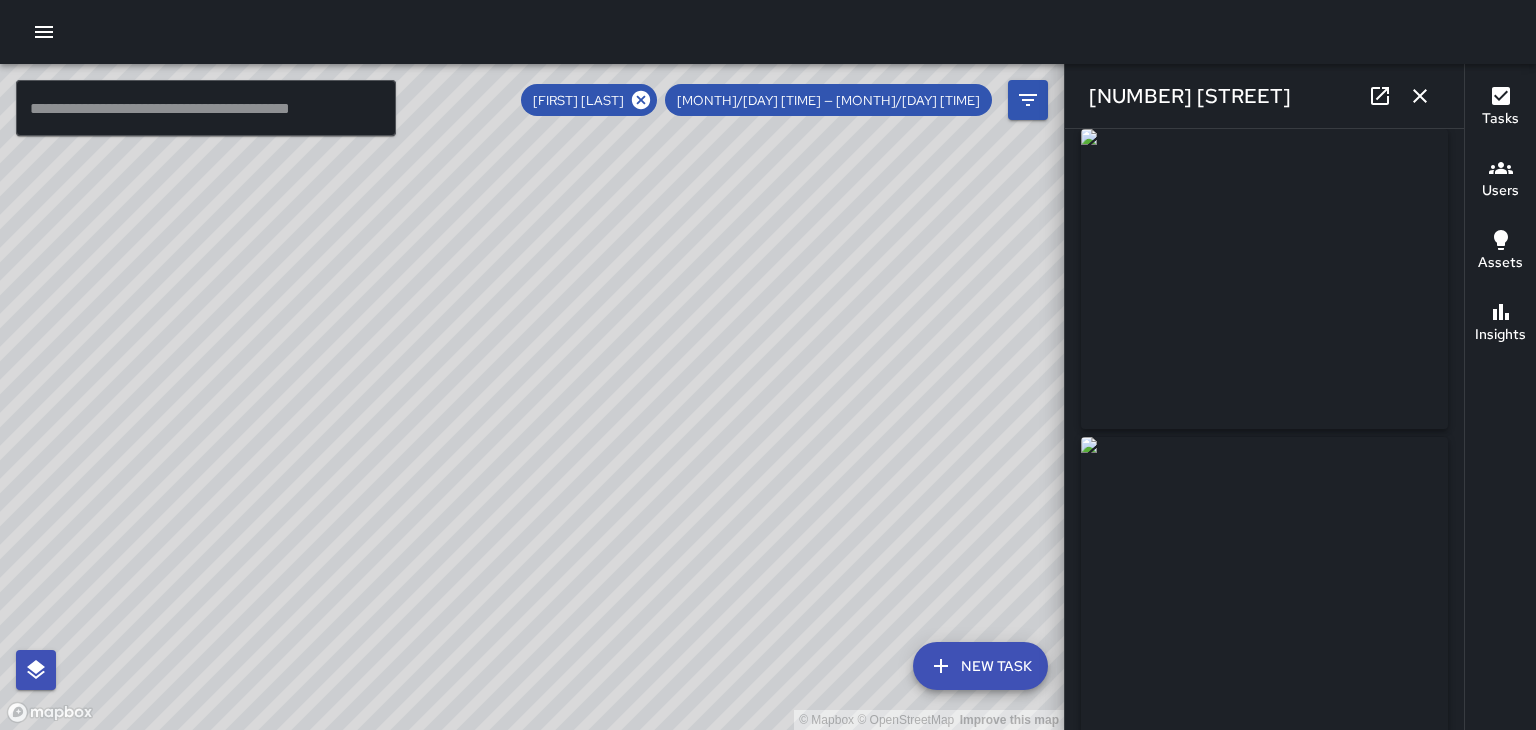 scroll, scrollTop: 0, scrollLeft: 0, axis: both 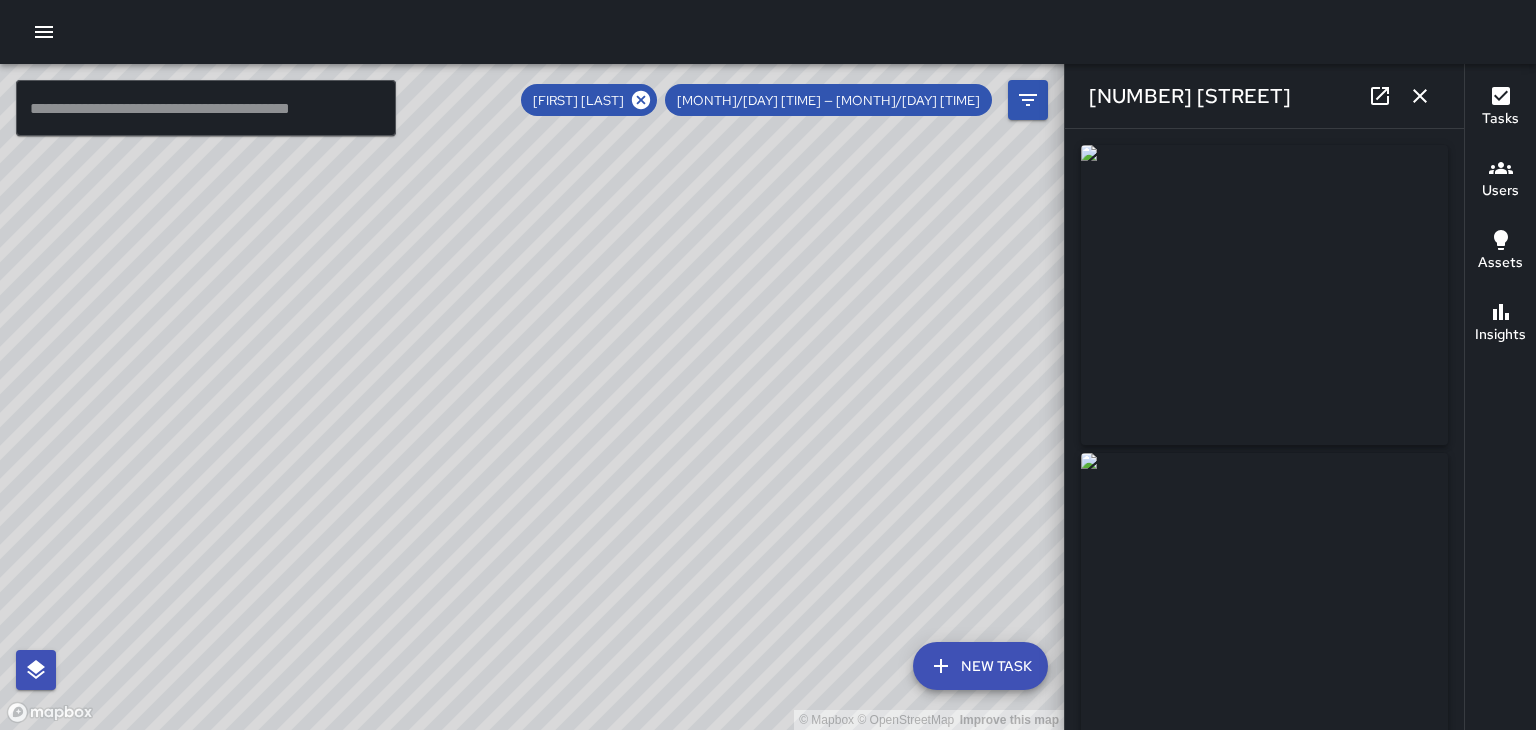 click at bounding box center (1420, 96) 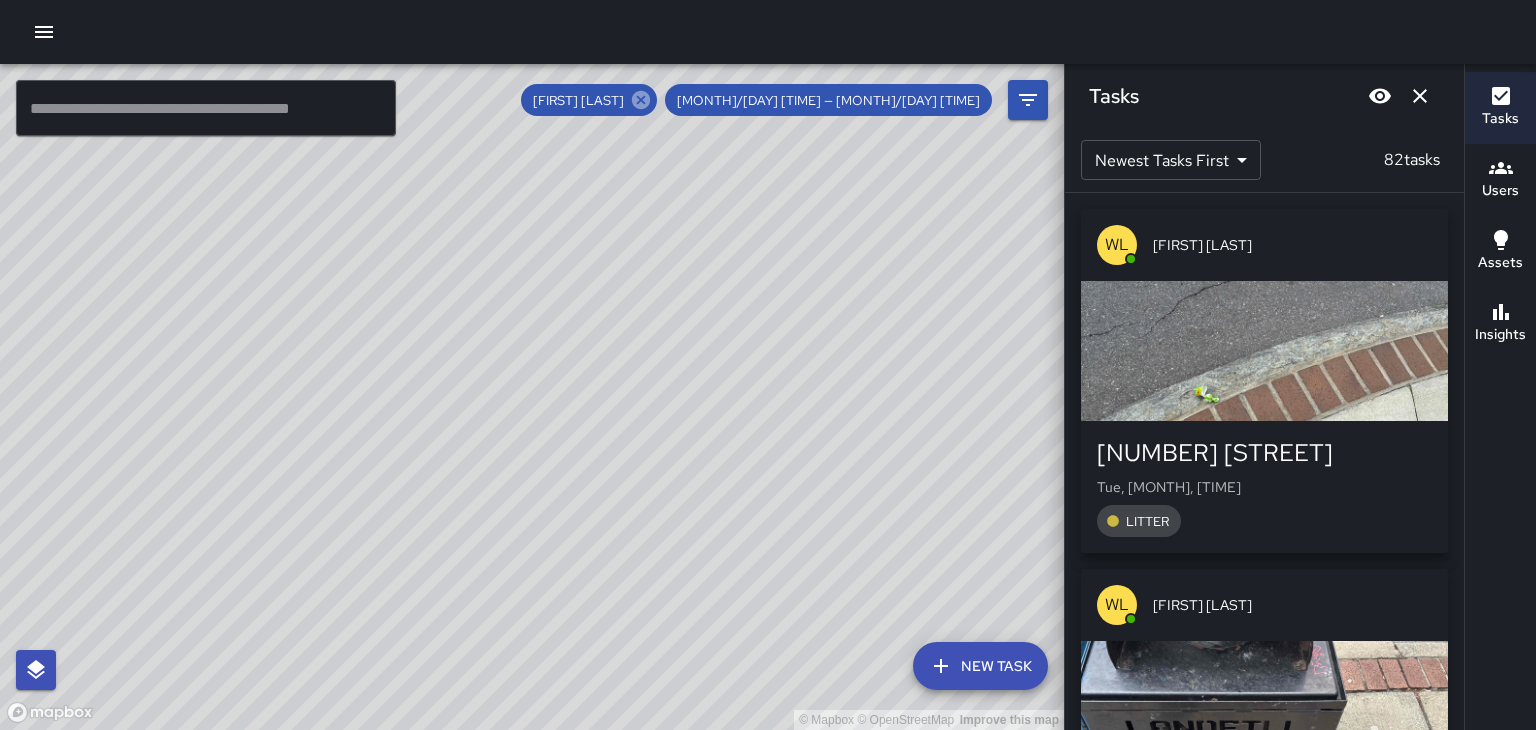 click 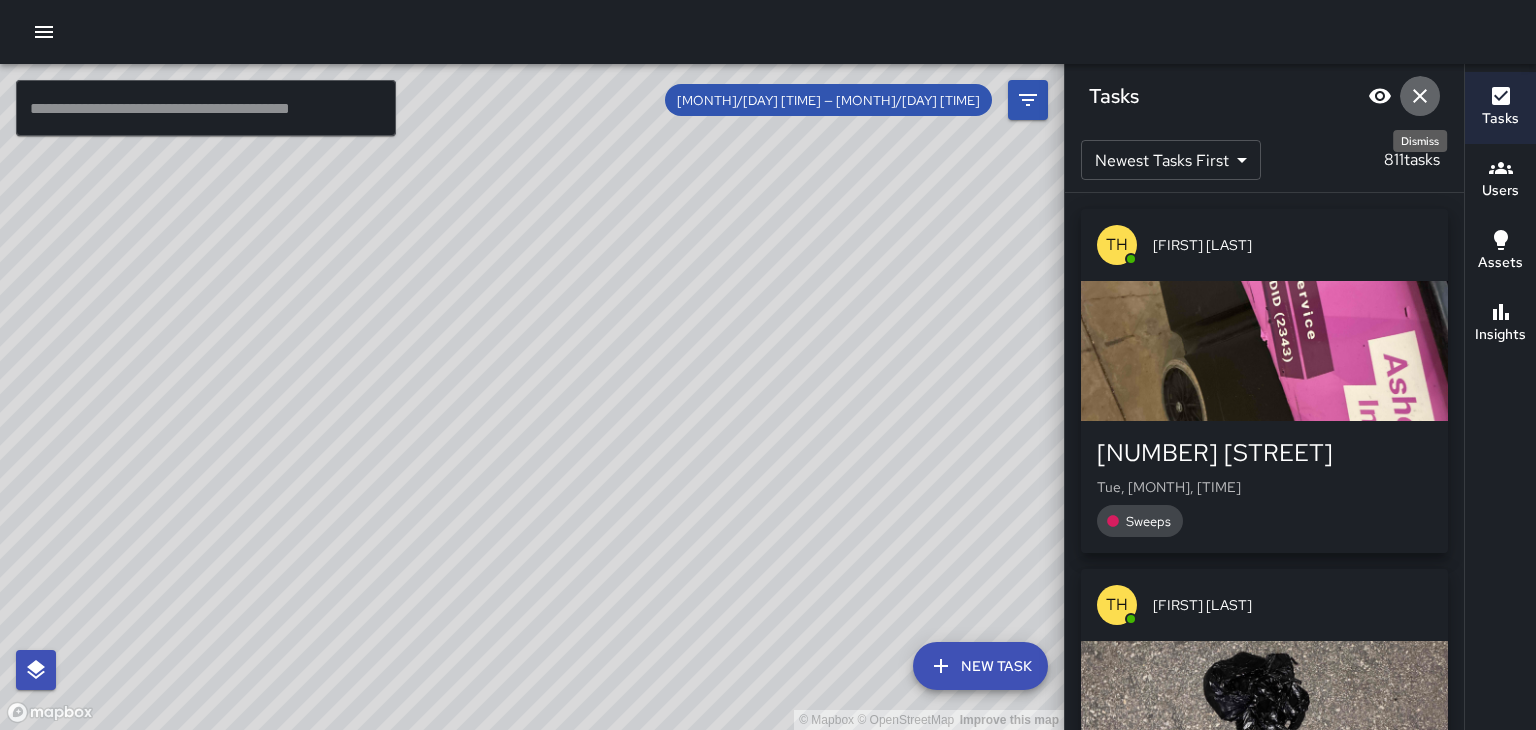 click 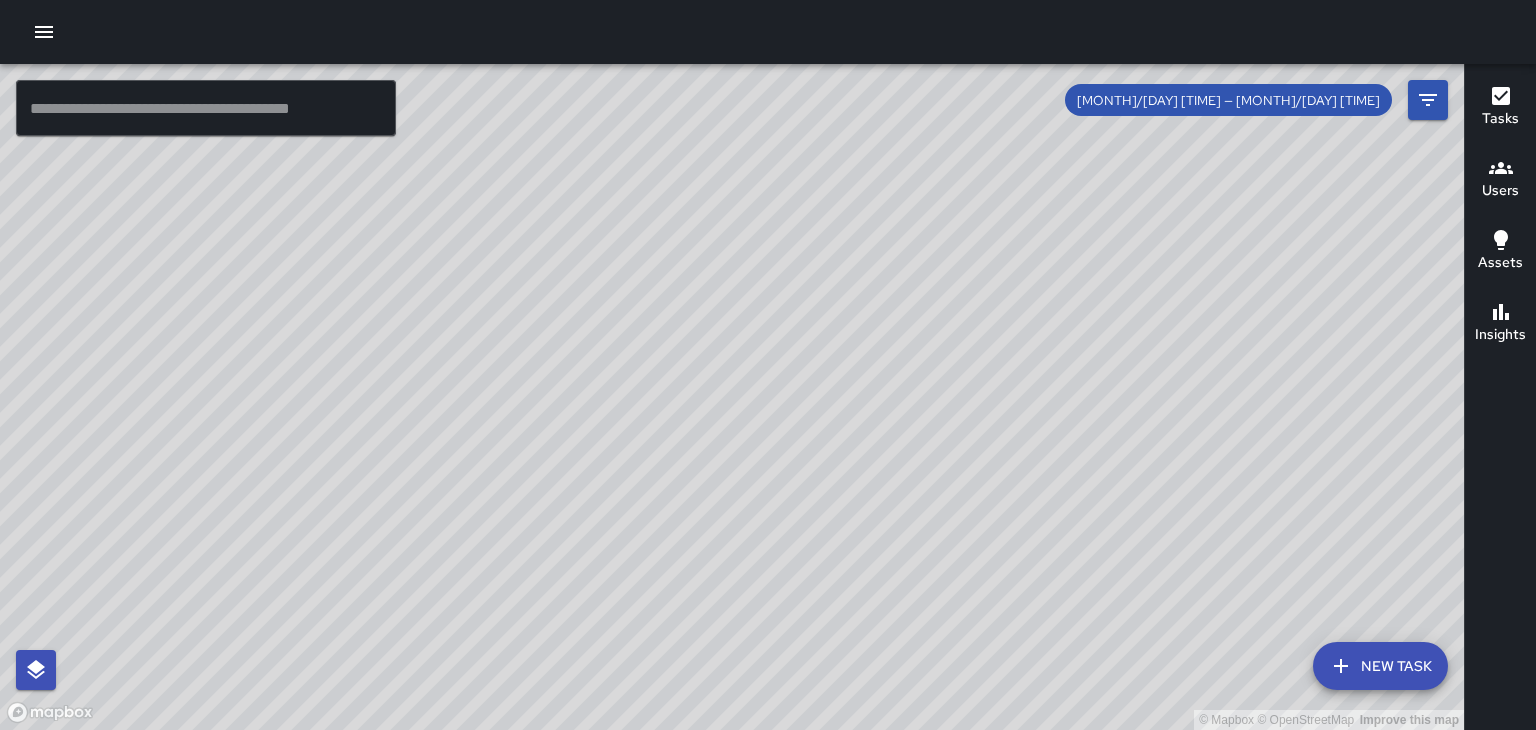 click 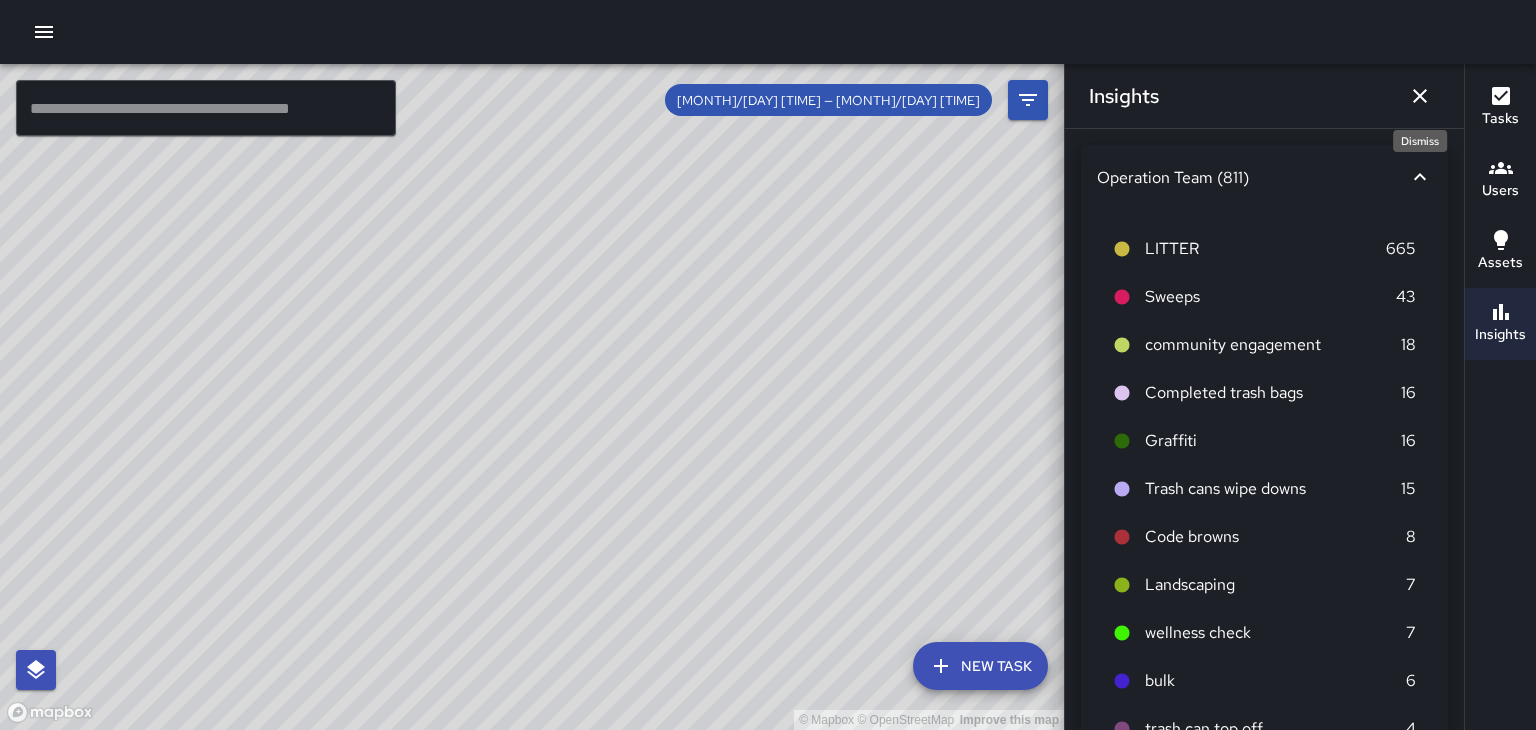 click at bounding box center [1420, 96] 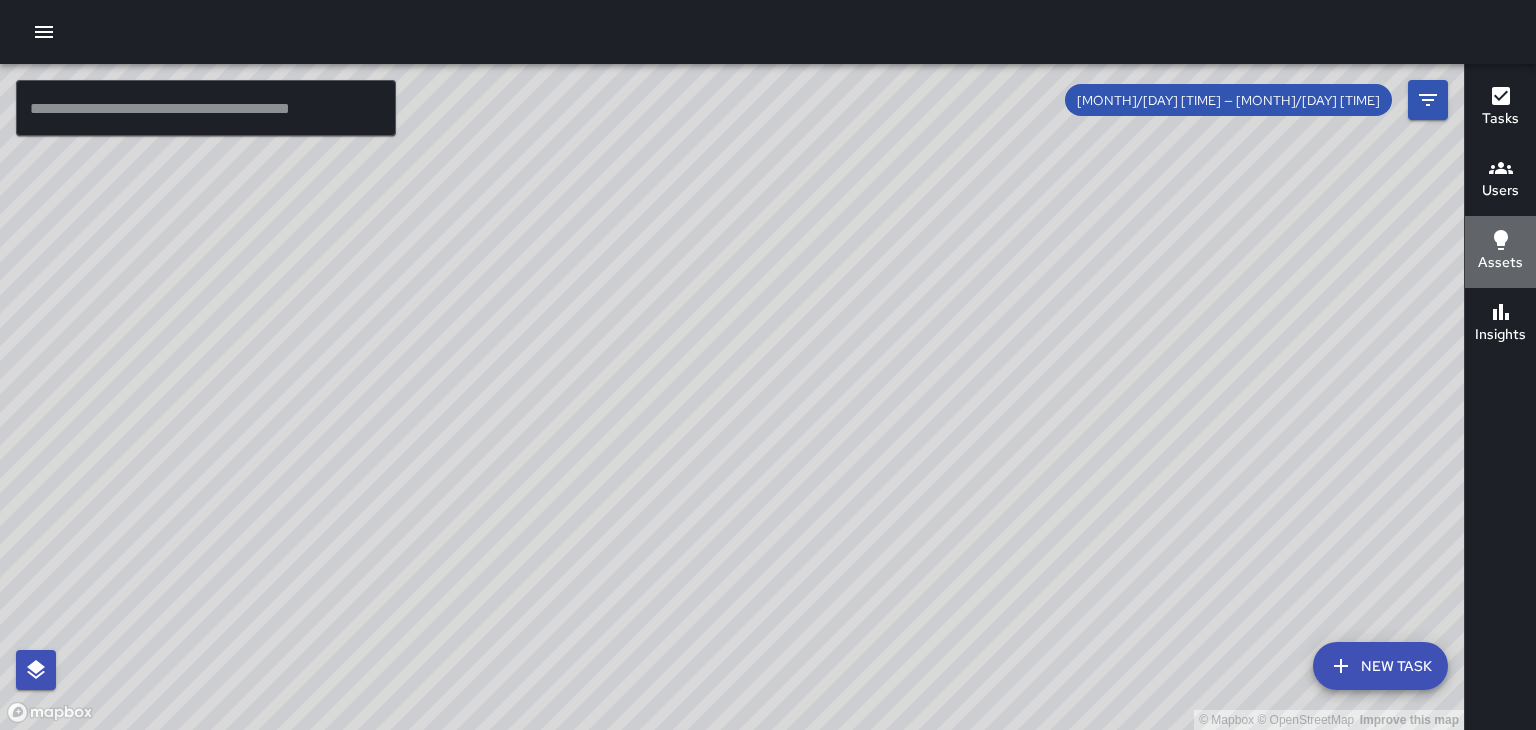 click on "Assets" at bounding box center [1500, 263] 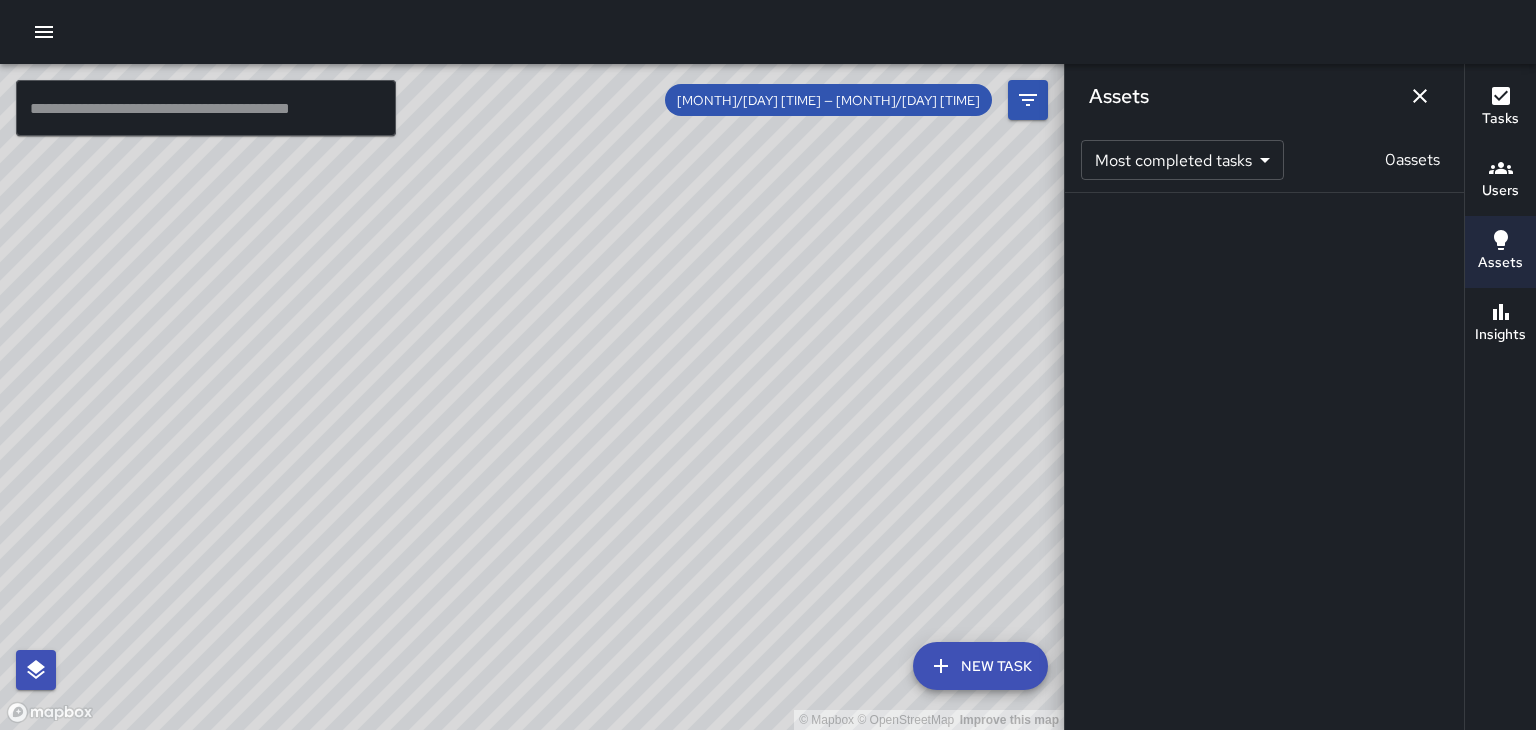 click 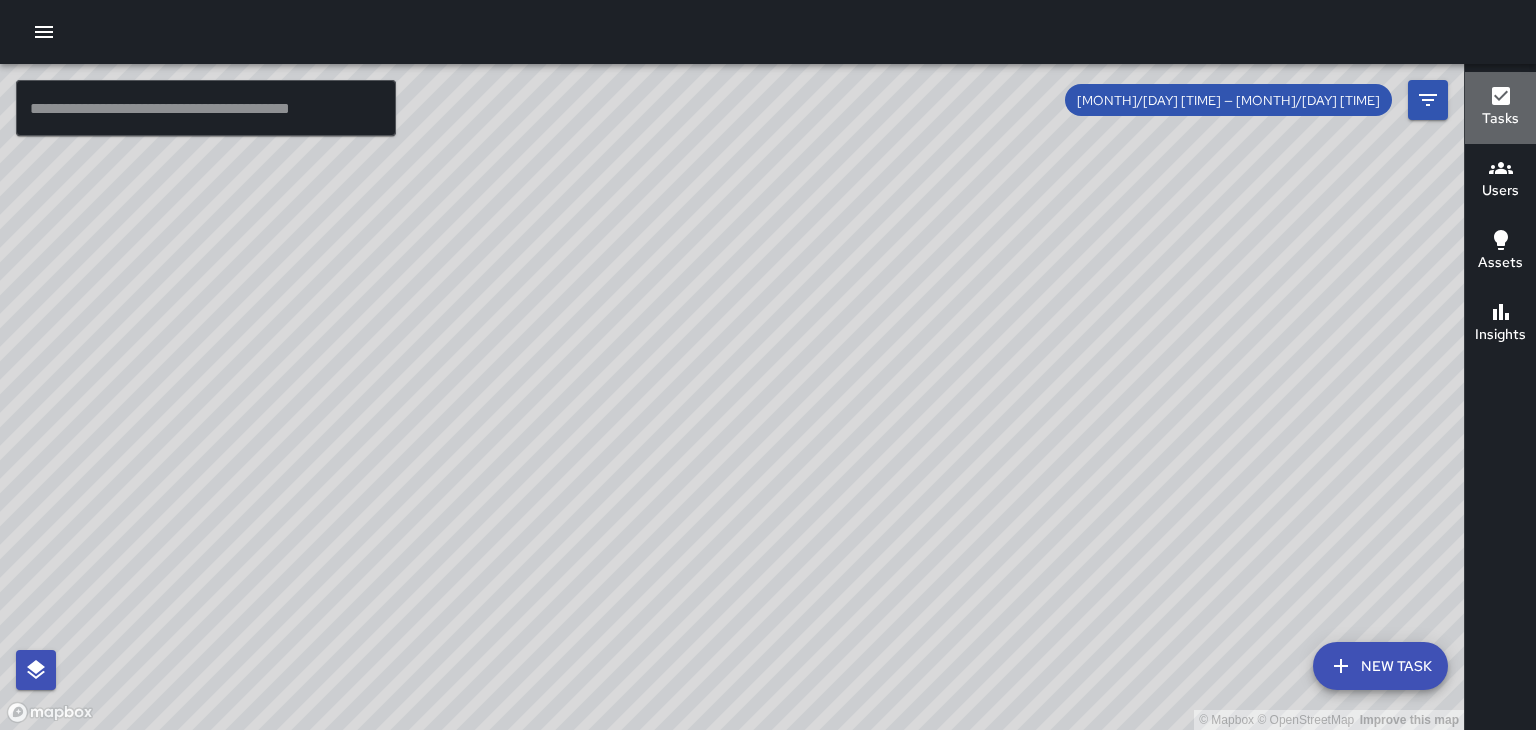 drag, startPoint x: 1512, startPoint y: 117, endPoint x: 1519, endPoint y: 134, distance: 18.384777 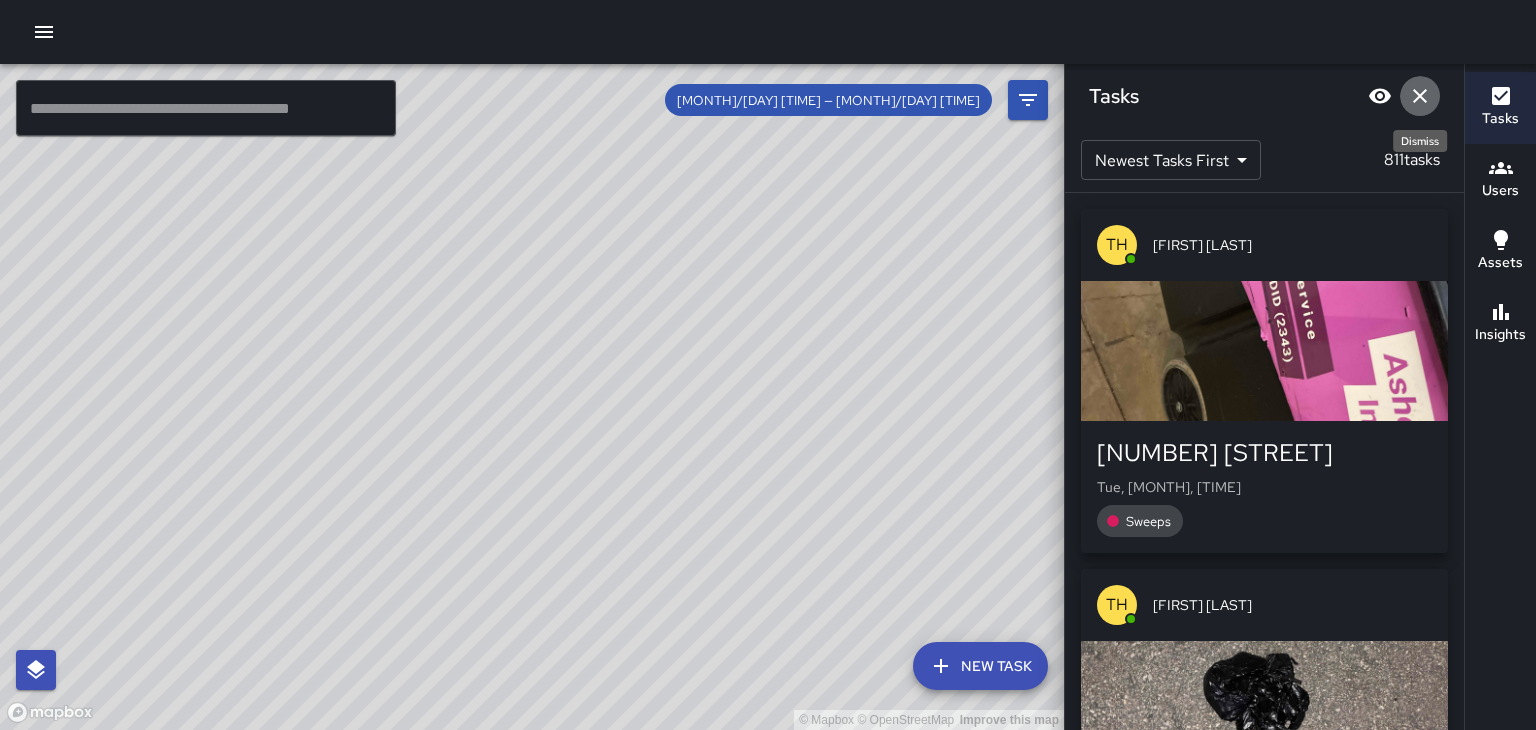 click 